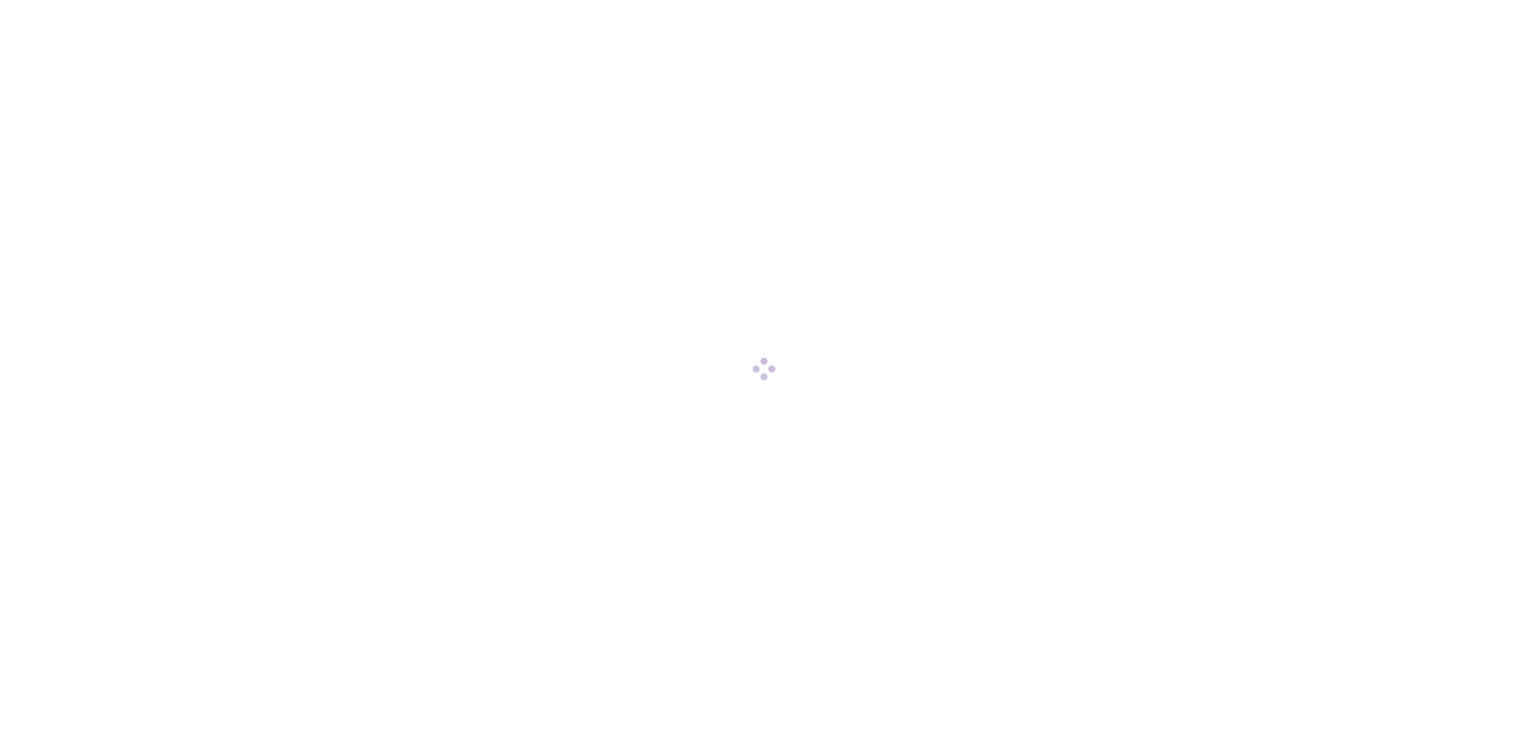 scroll, scrollTop: 0, scrollLeft: 0, axis: both 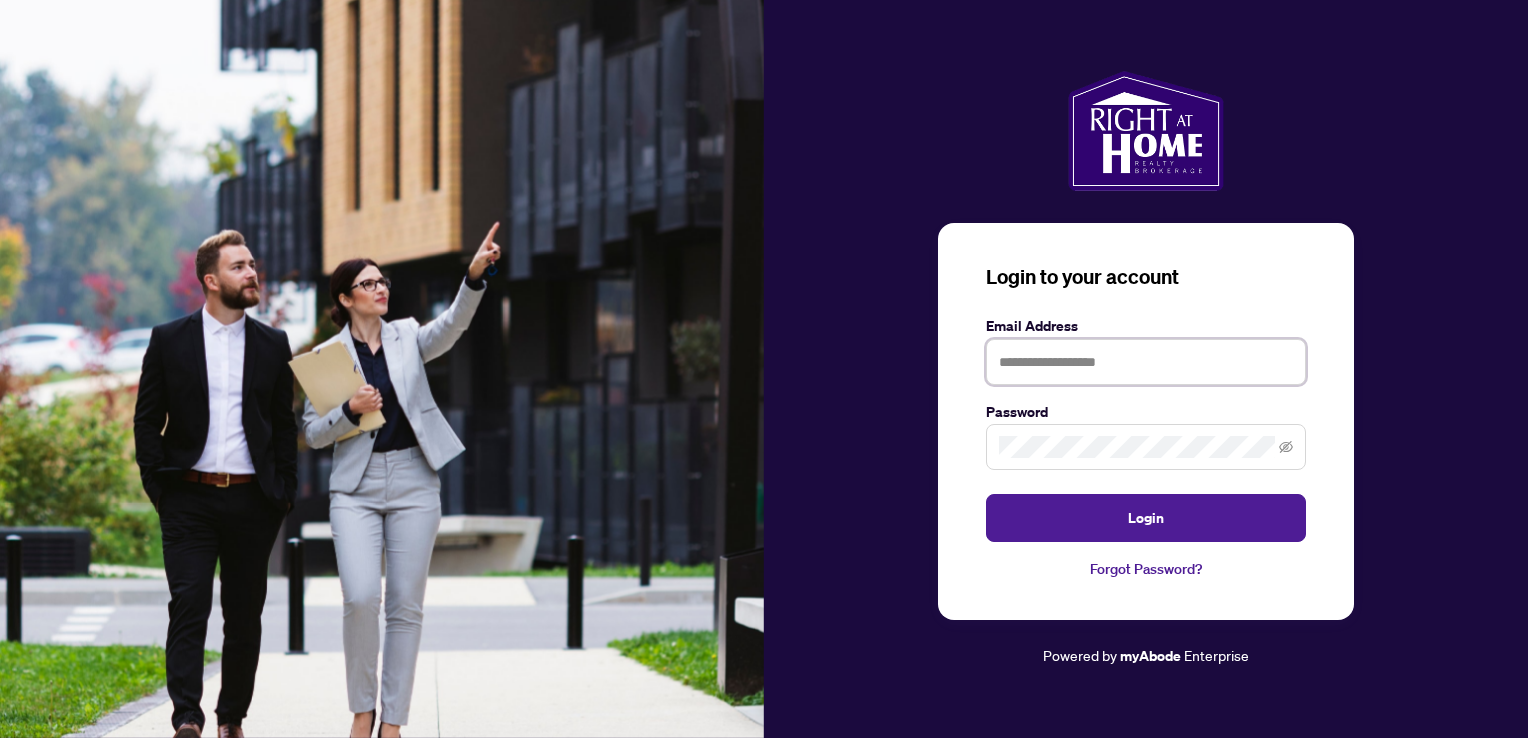 click at bounding box center (1146, 362) 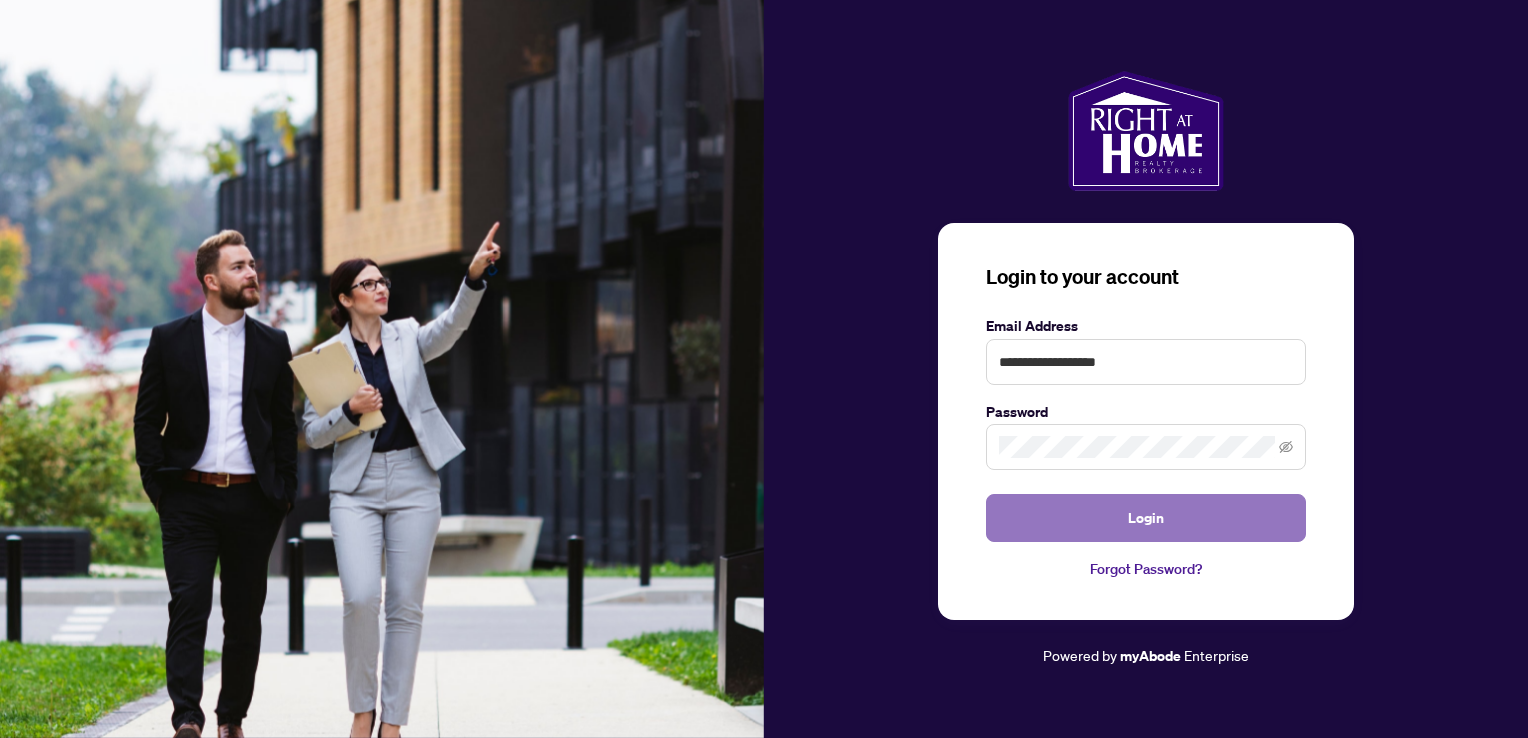 click on "Login" at bounding box center (1146, 518) 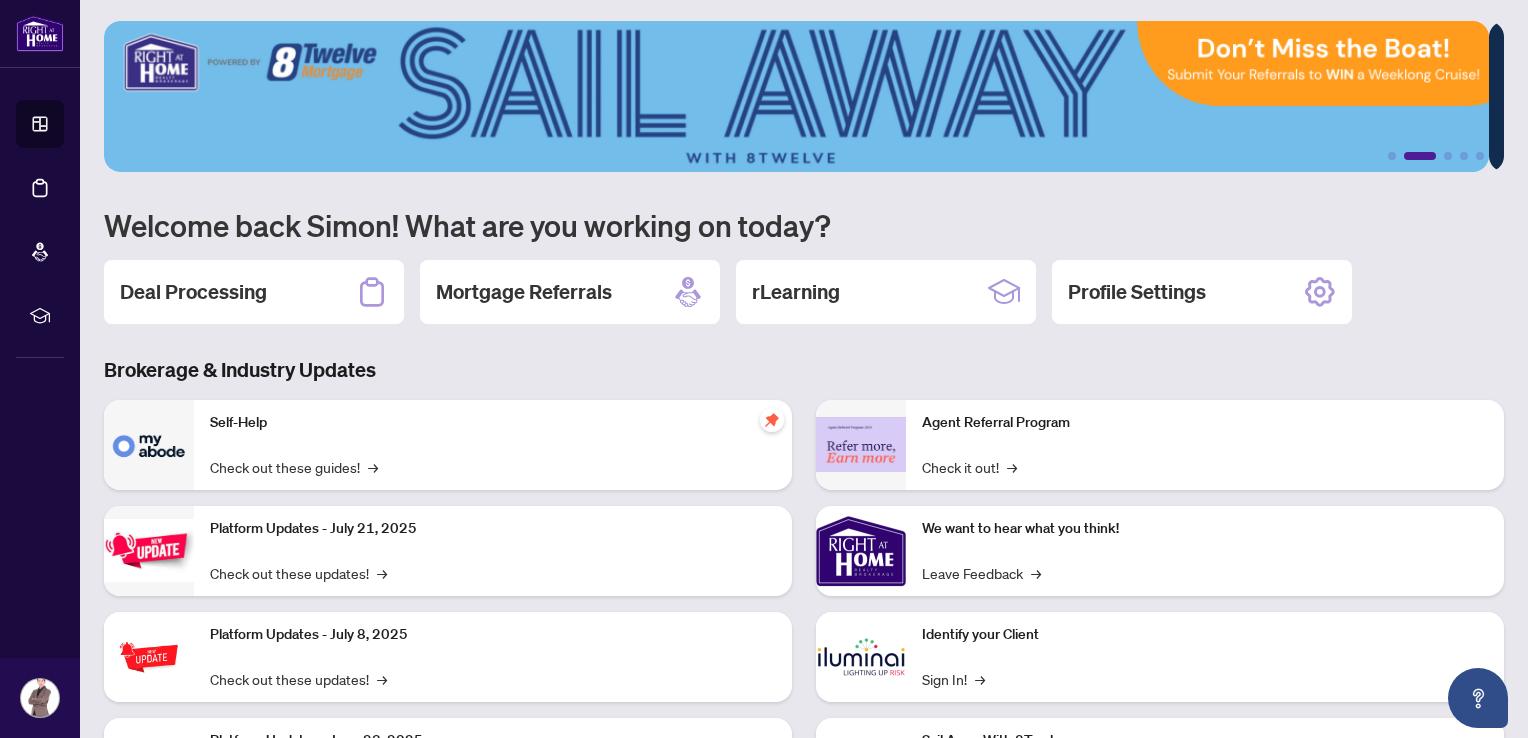 scroll, scrollTop: 0, scrollLeft: 0, axis: both 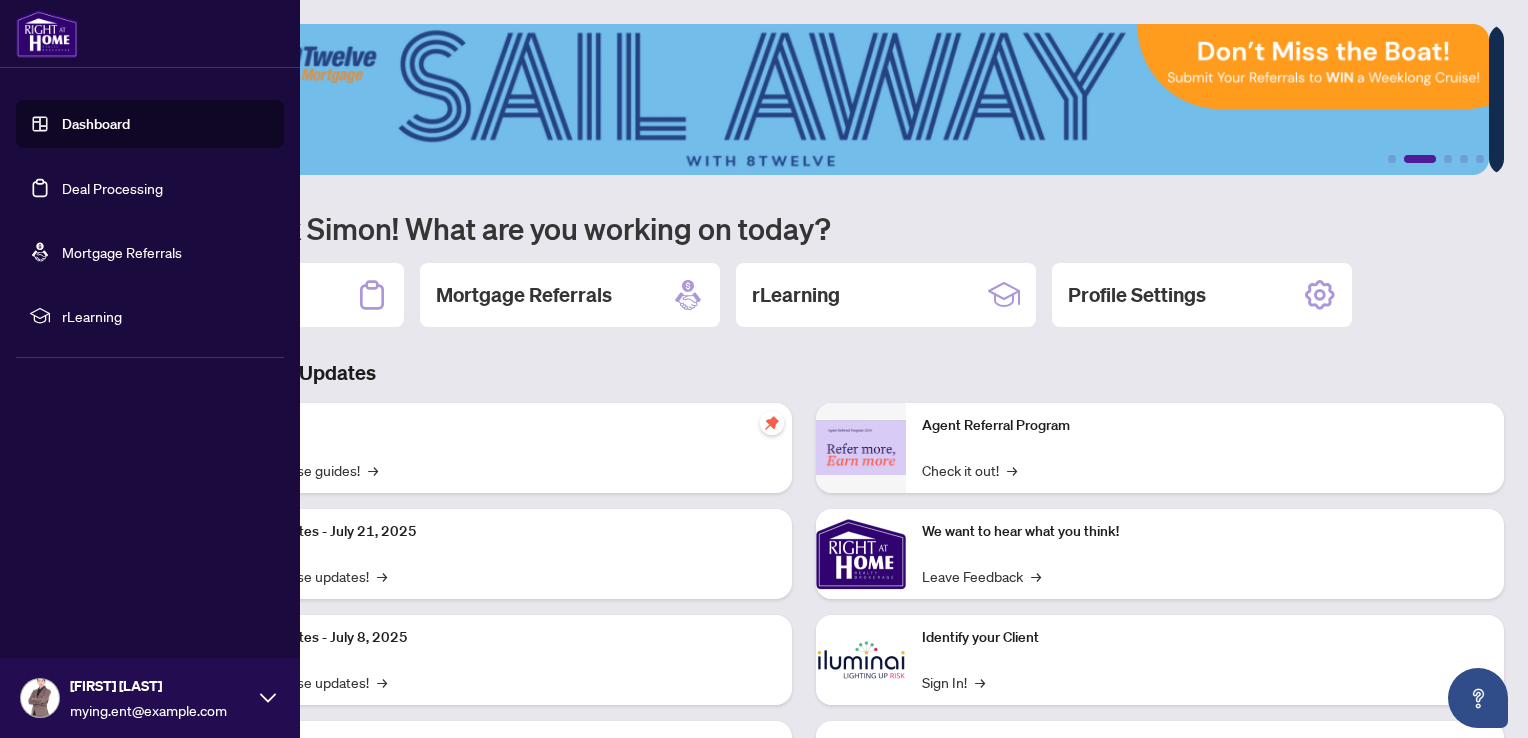 click on "Deal Processing" at bounding box center (112, 188) 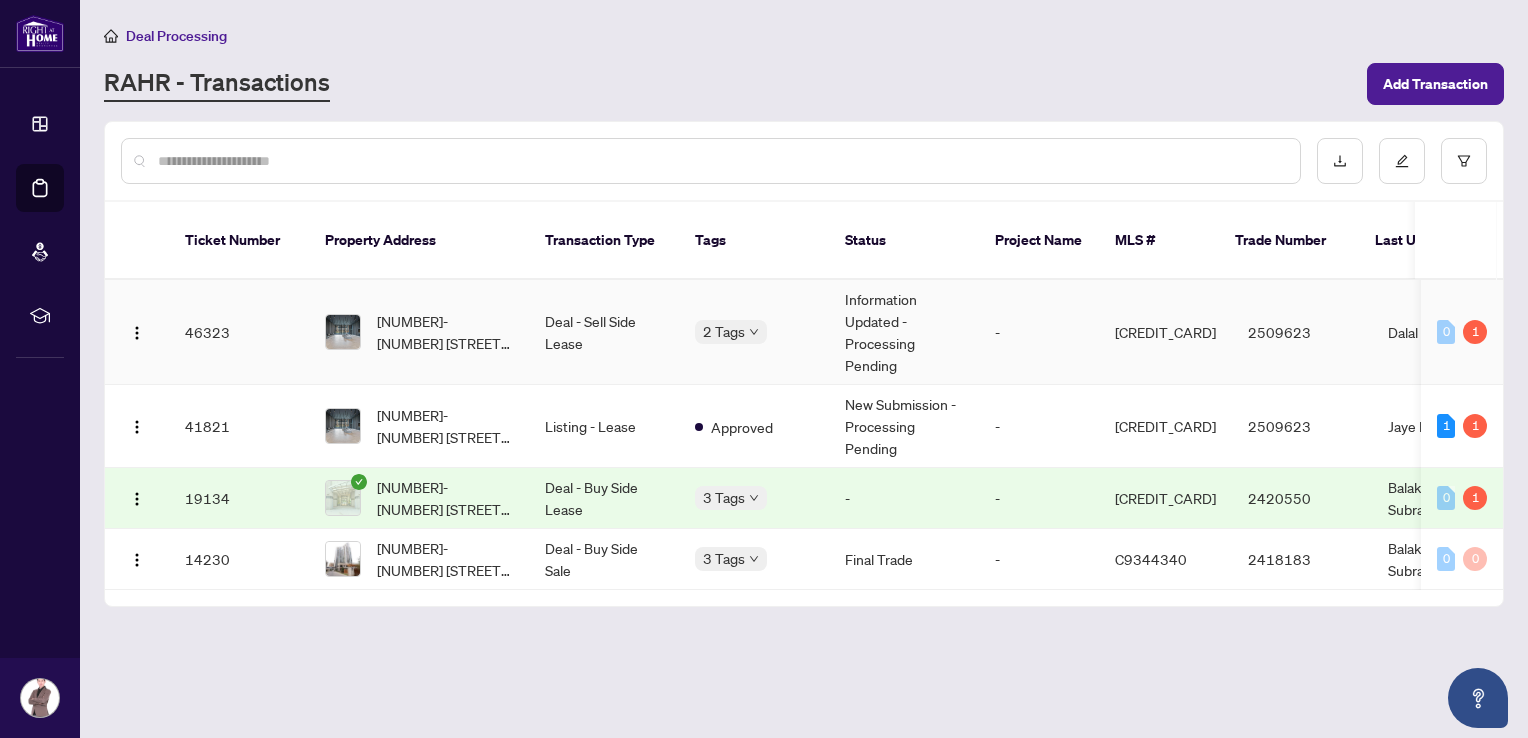 click on "Deal - Sell Side Lease" at bounding box center (604, 332) 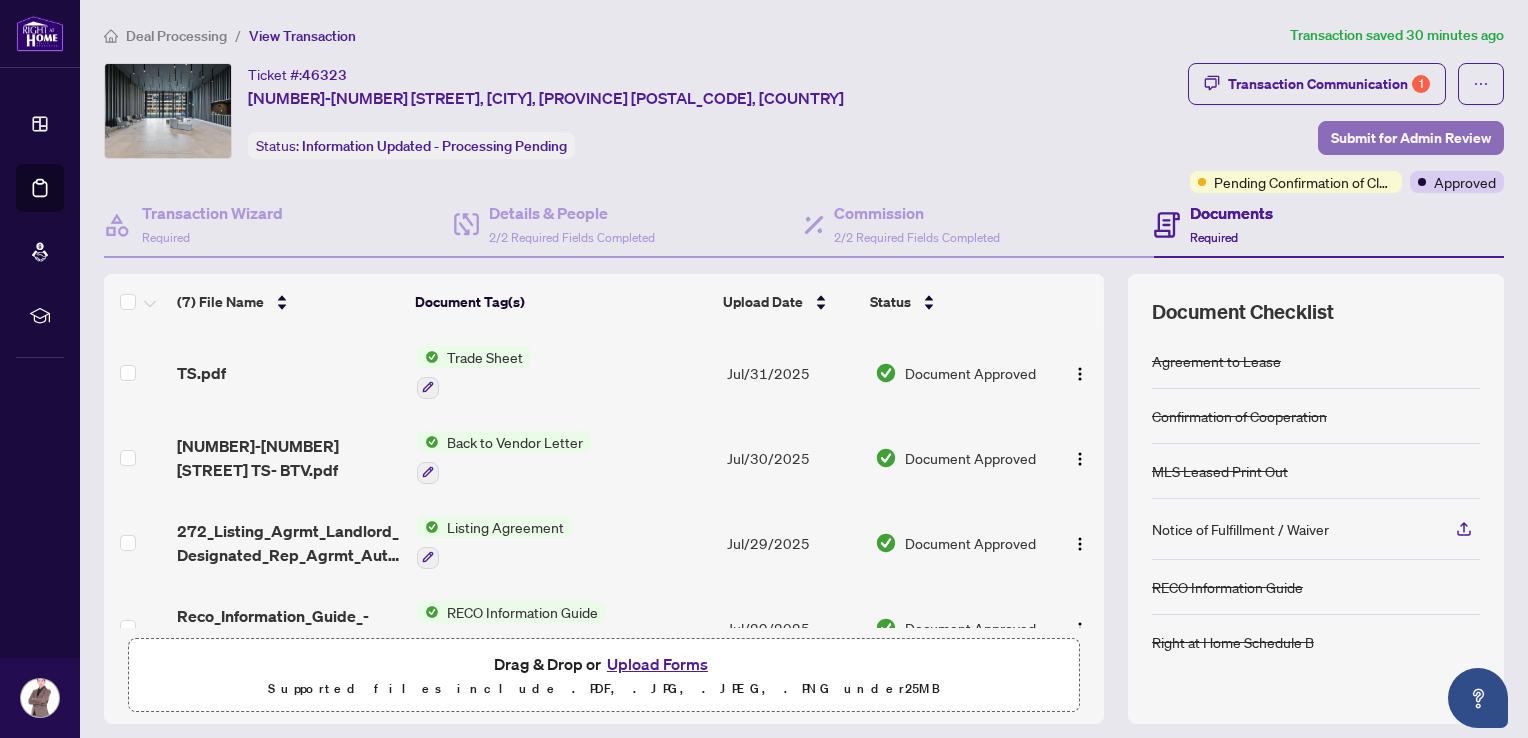 click on "Submit for Admin Review" at bounding box center (1411, 138) 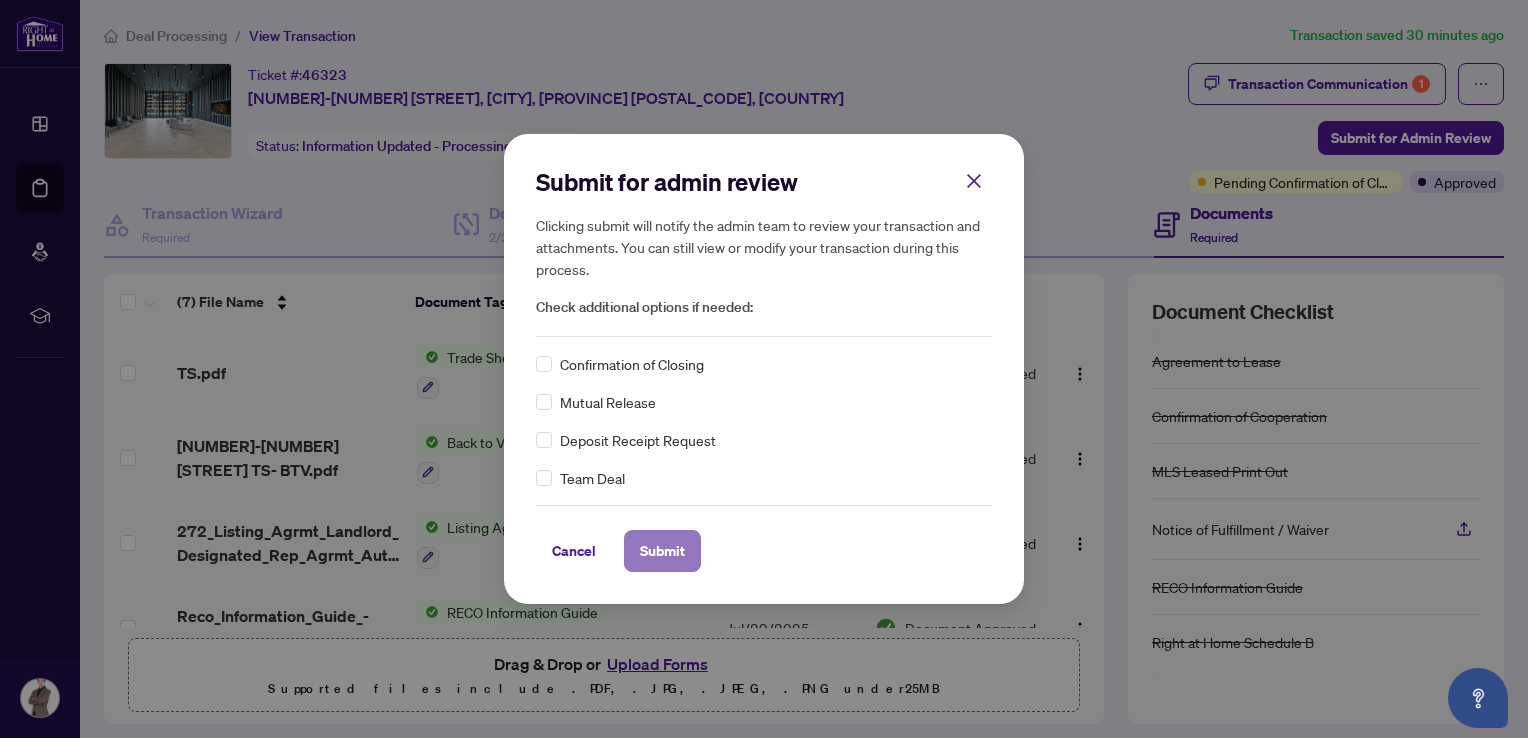 click on "Submit" at bounding box center (662, 551) 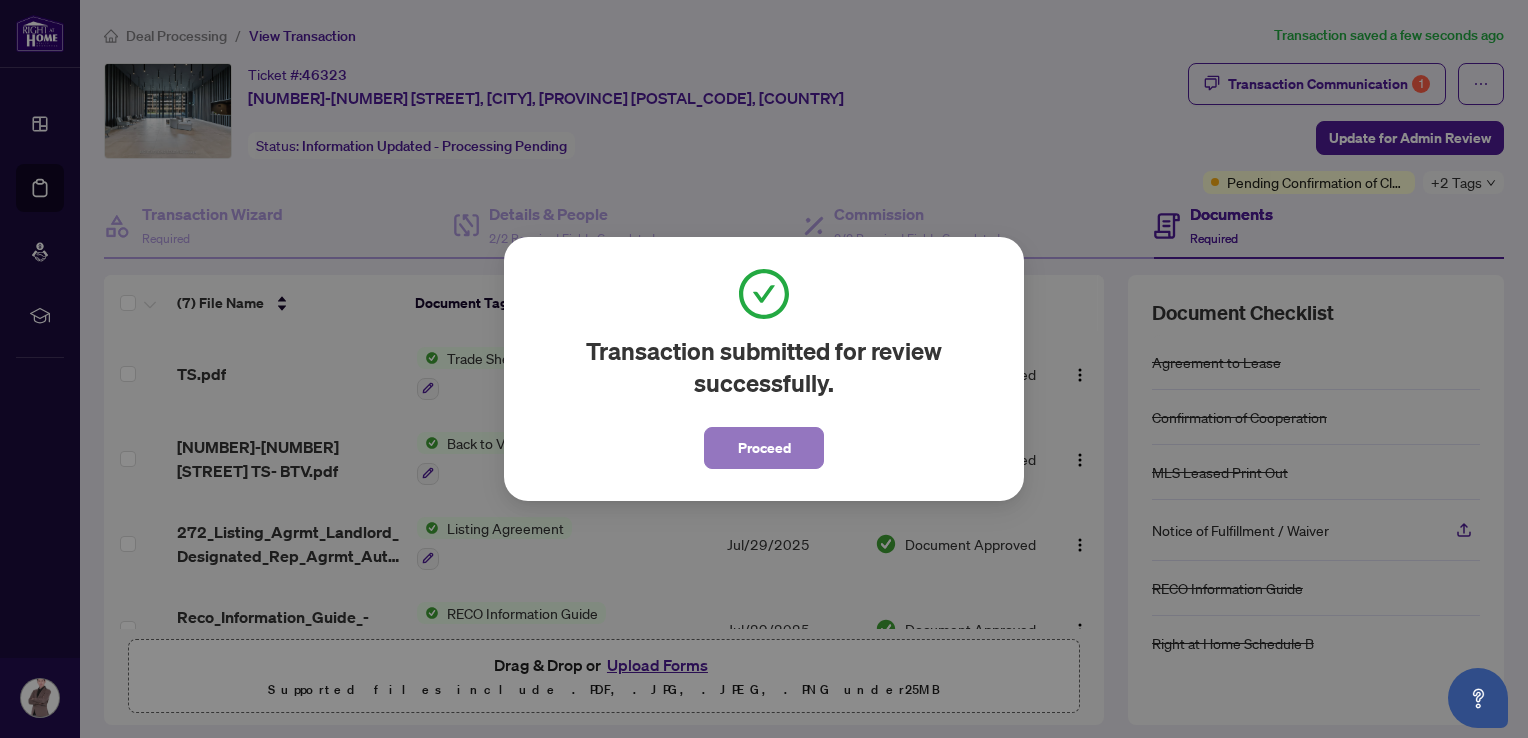 click on "Proceed" at bounding box center (764, 448) 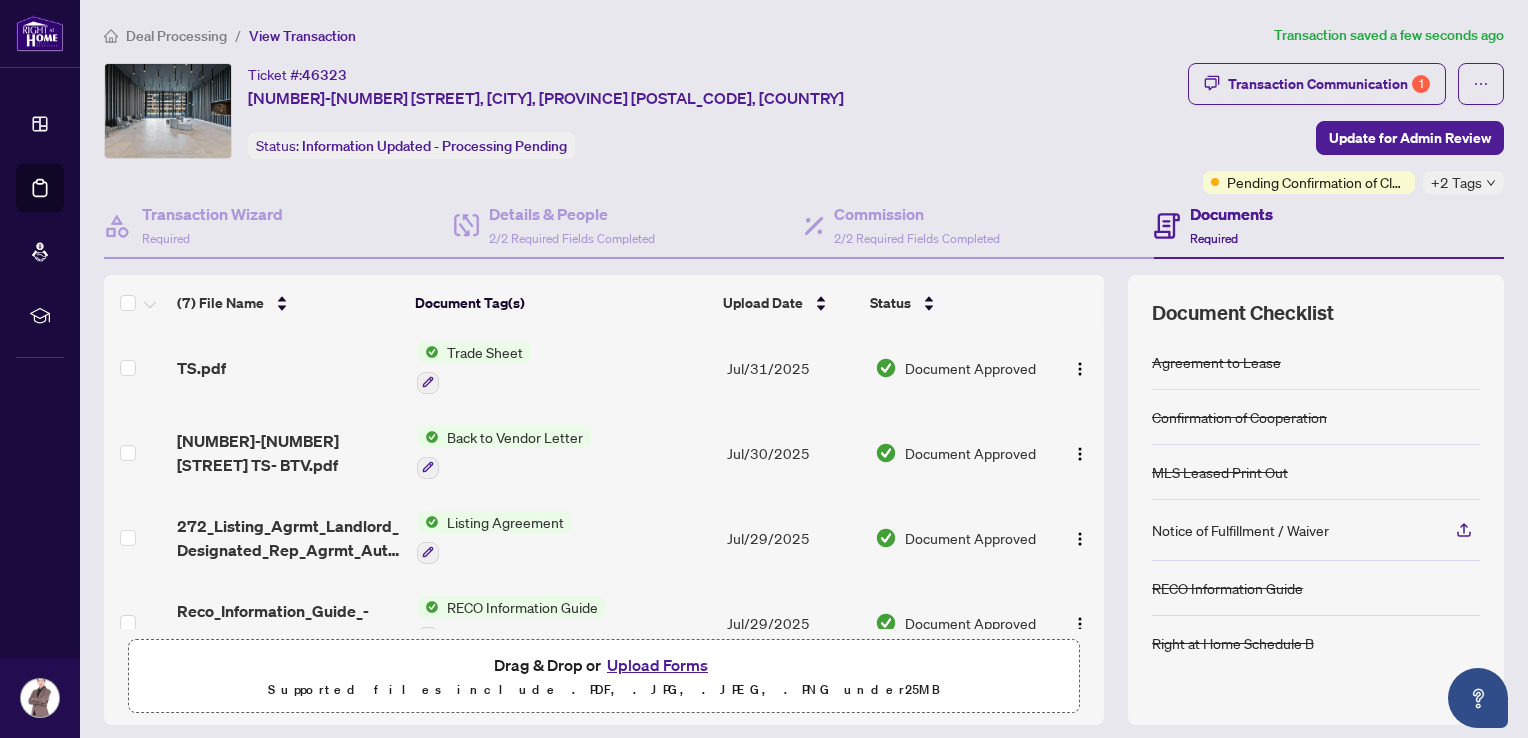 scroll, scrollTop: 0, scrollLeft: 0, axis: both 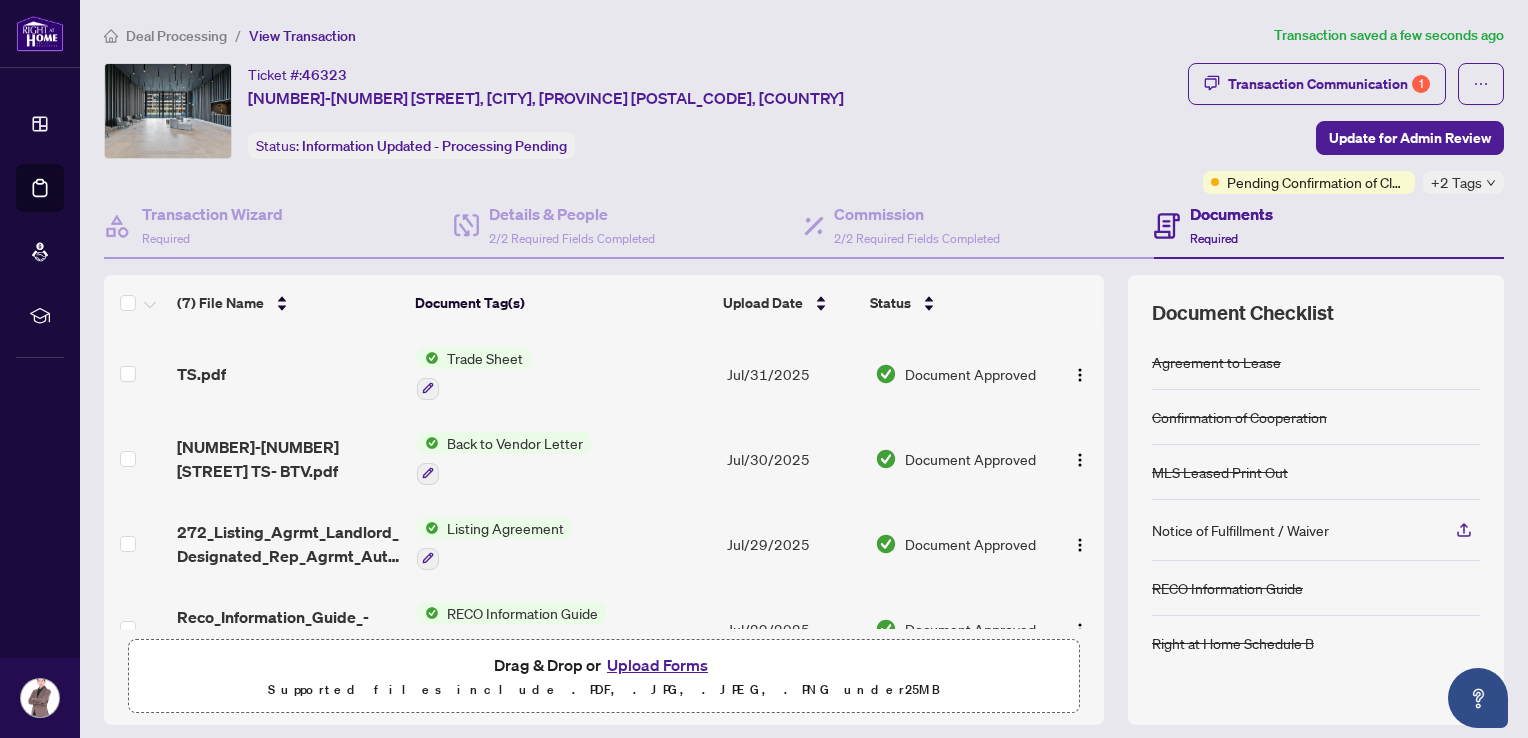 click on "Deal Processing / View Transaction Transaction saved   a few seconds ago Ticket #:  46323 [NUMBER]-[NUMBER] [STREET], [CITY], [PROVINCE] [POSTAL_CODE], [COUNTRY] Status:   Information Updated - Processing Pending Transaction Communication 1 Update for Admin Review Pending Confirmation of Closing +2 Tags Transaction Wizard Required Details & People 2/2 Required Fields Completed Commission 2/2 Required Fields Completed Documents Required (7) File Name Document Tag(s) Upload Date Status             TS.pdf Trade Sheet [DATE] Document Approved [NUMBER]-[NUMBER] [STREET] TS- BTV.pdf Back to Vendor Letter [DATE] Document Approved Listing_Agreement_Landlord_Designated_Rep_Agrmt_Auth_to_Offer_for_Lease_-_PropTx-OREA.pdf Listing Agreement [DATE] Document Approved RECO_Information_Guide_-_RECO_Forms.pdf RECO Information Guide [DATE] Document Approved Leasd MLS.pdf MLS Leased Print Out [DATE] Document Approved Agreement_to_Lease-_500_Wilson_Ave__902__1_.pdf Agreement to Lease Confirmation of Cooperation + 1     25 MB" at bounding box center (804, 438) 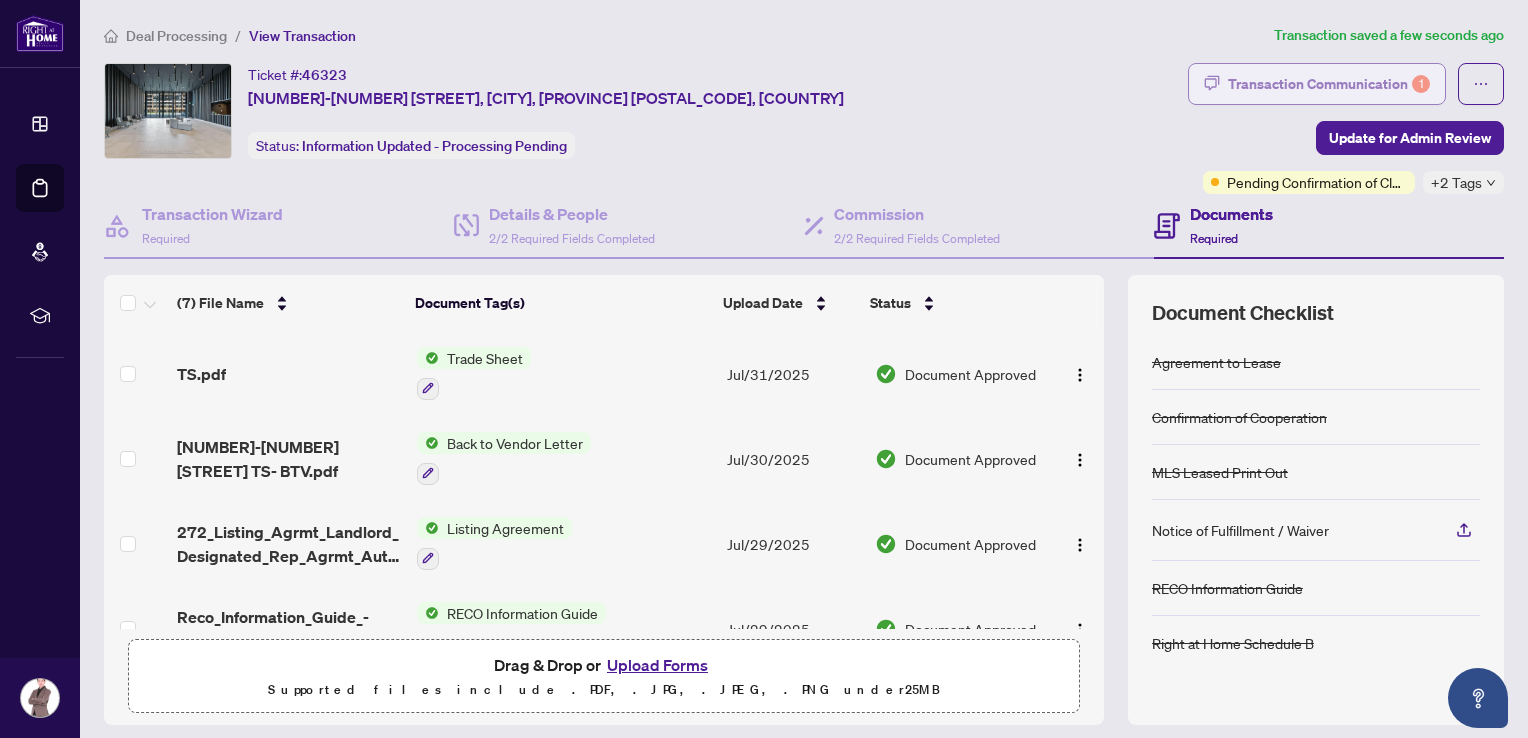 click on "Transaction Communication 1" at bounding box center [1329, 84] 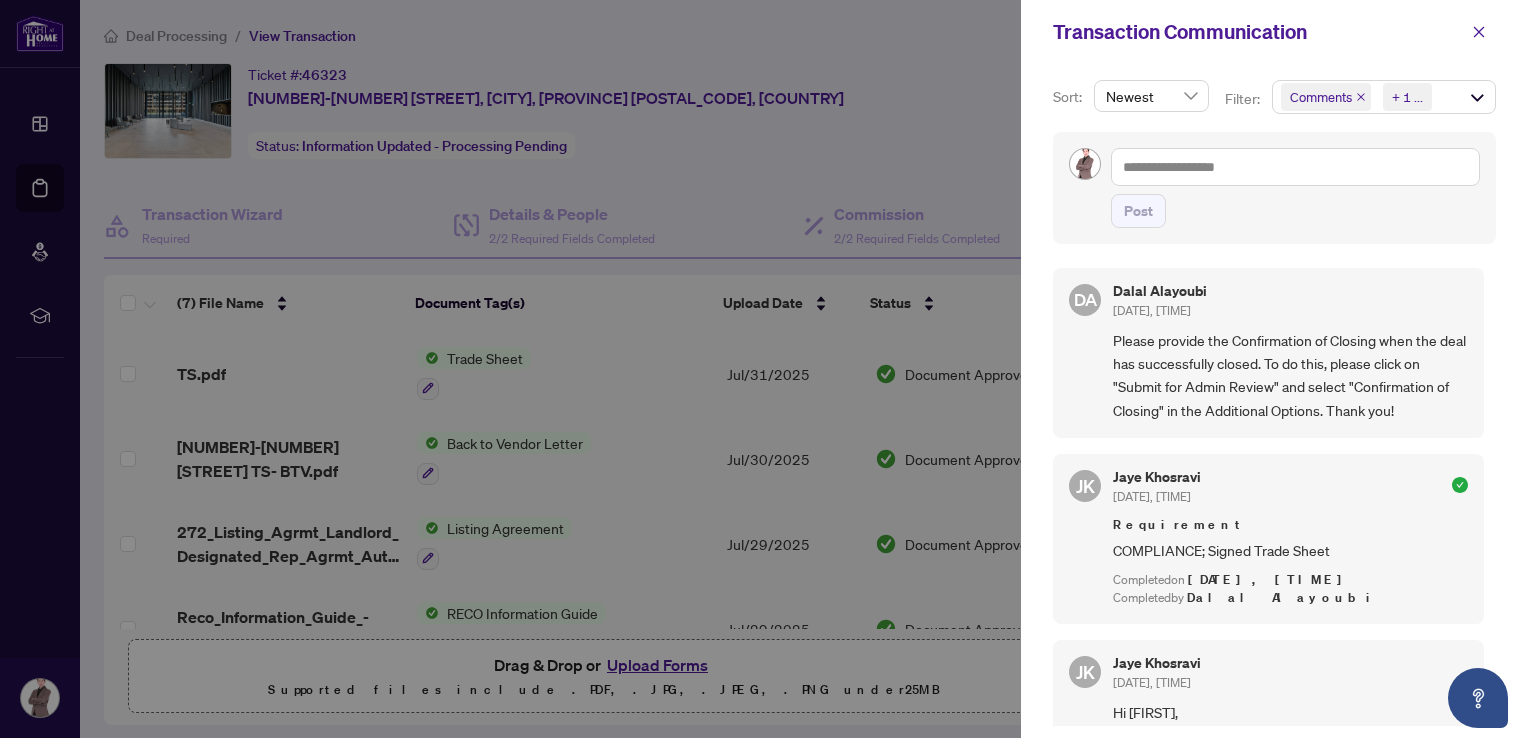 click on "Please provide the Confirmation of Closing when the deal has successfully closed. To do this, please click on "Submit for Admin Review" and select "Confirmation of Closing" in the Additional Options. Thank you!" at bounding box center [1290, 376] 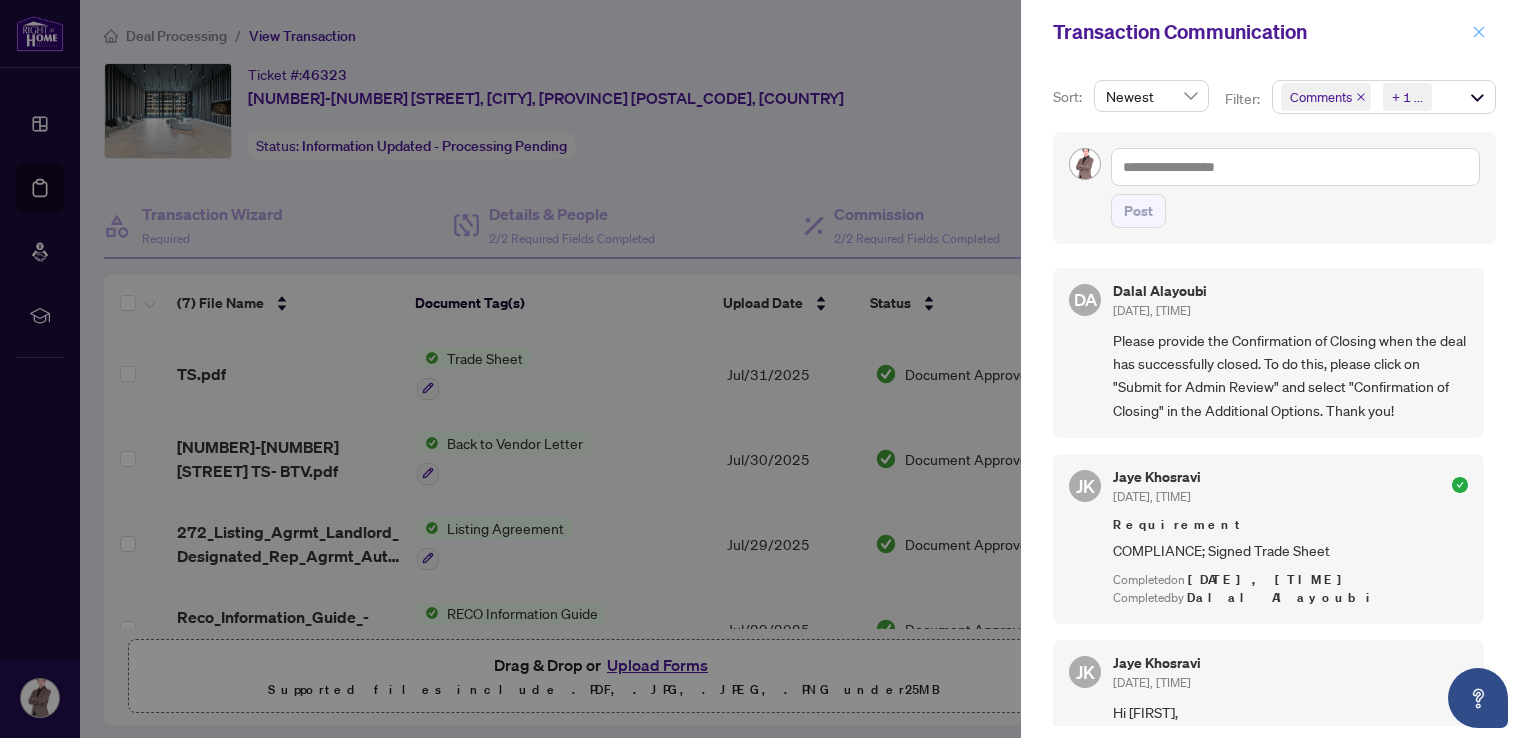 click 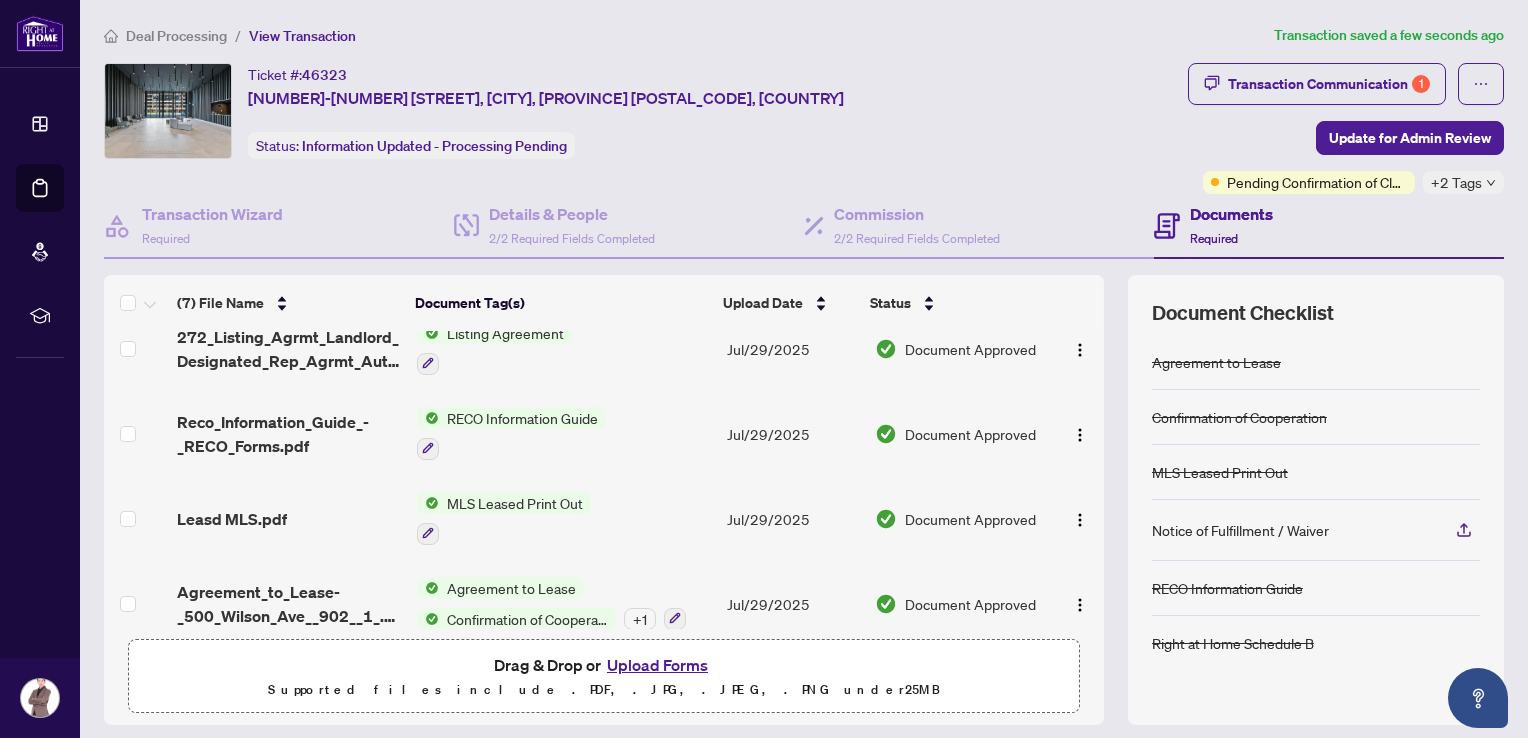 scroll, scrollTop: 200, scrollLeft: 0, axis: vertical 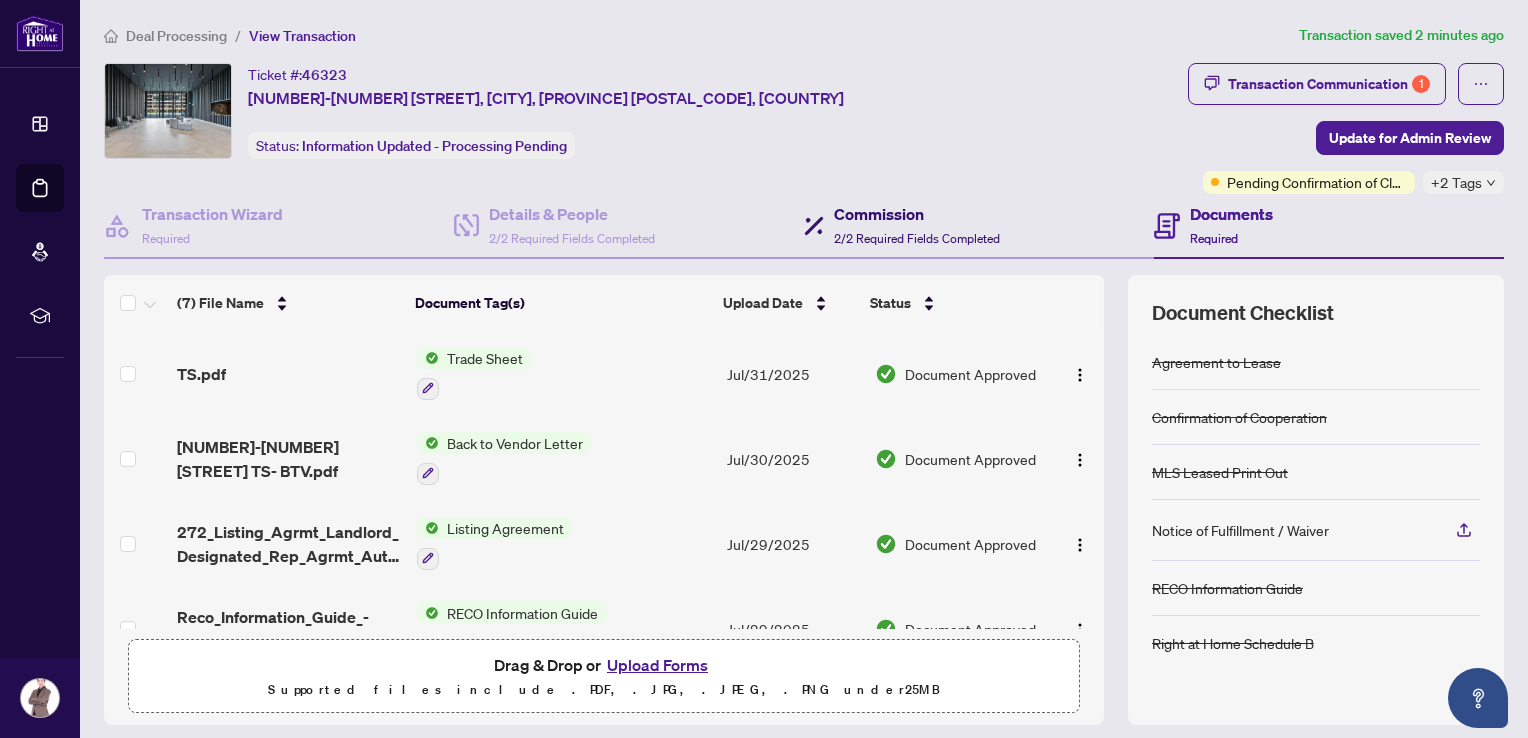 click on "2/2 Required Fields Completed" at bounding box center (917, 238) 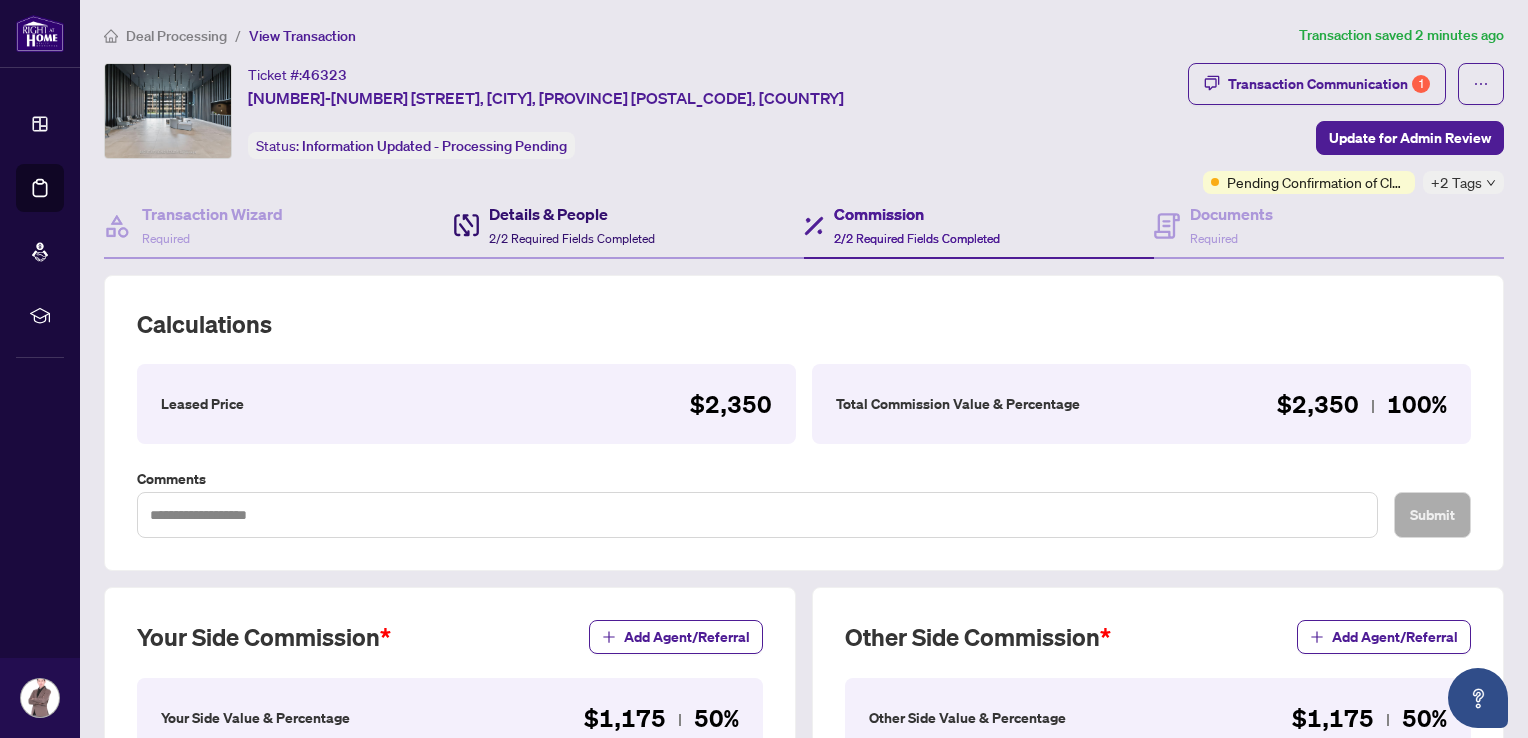 click on "2/2 Required Fields Completed" at bounding box center [572, 238] 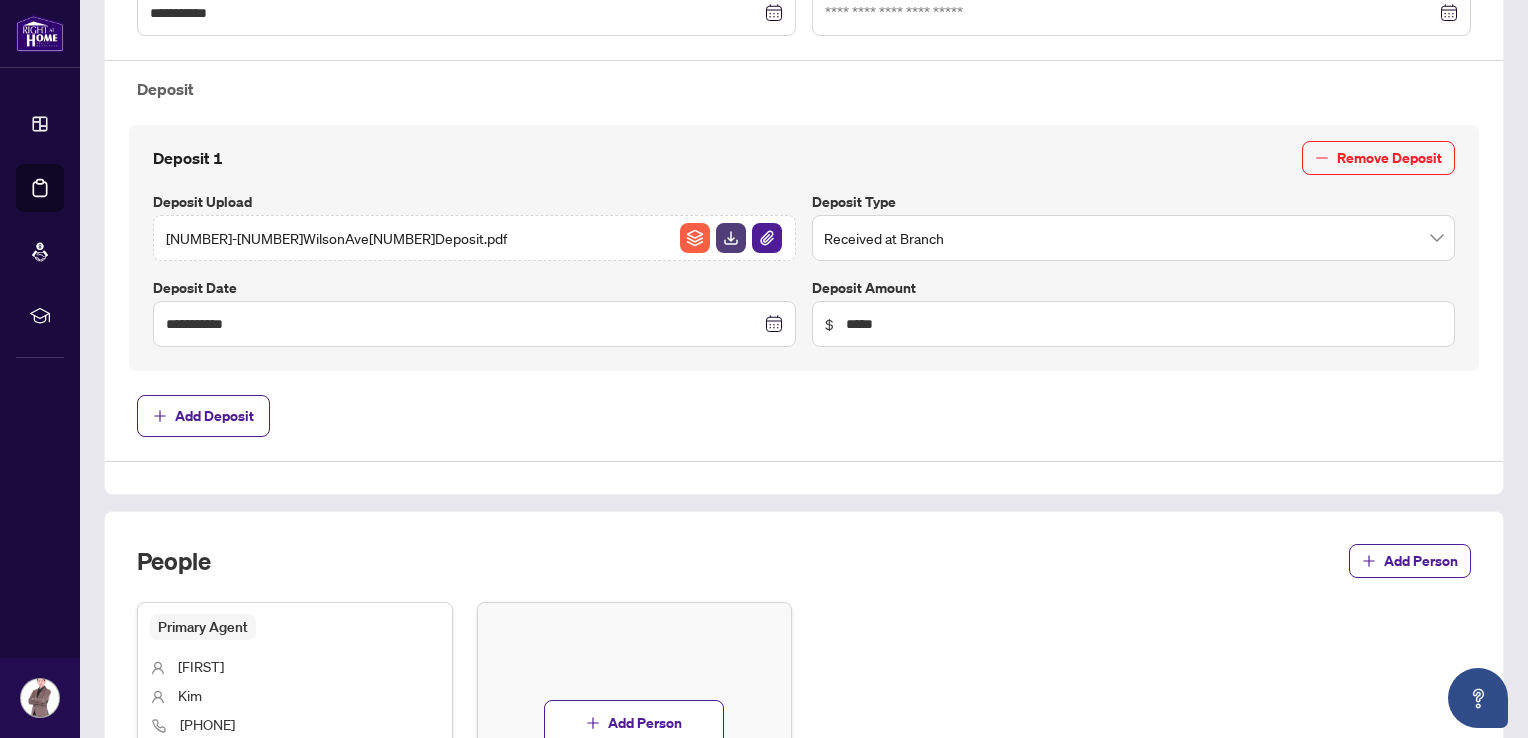 scroll, scrollTop: 0, scrollLeft: 0, axis: both 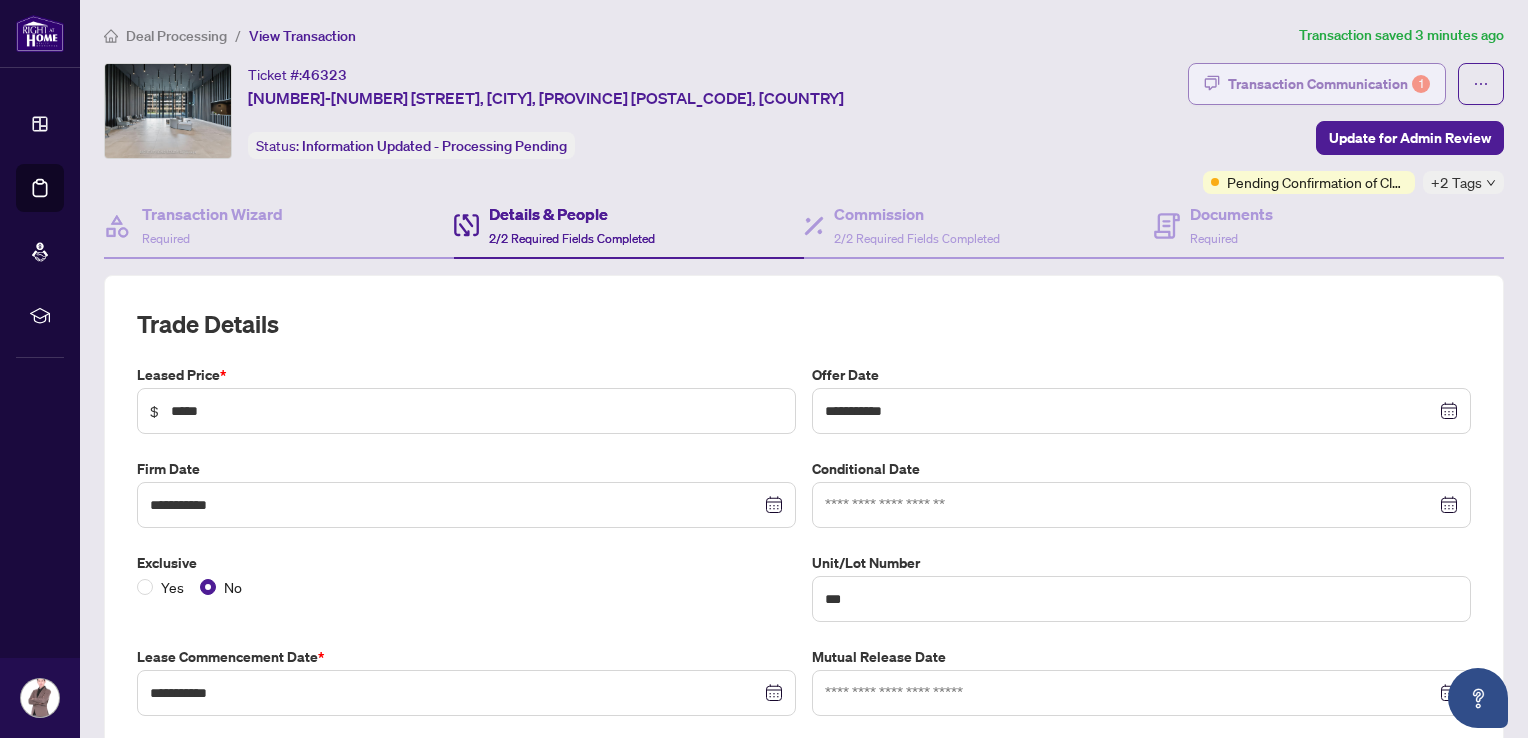 click on "Transaction Communication 1" at bounding box center [1329, 84] 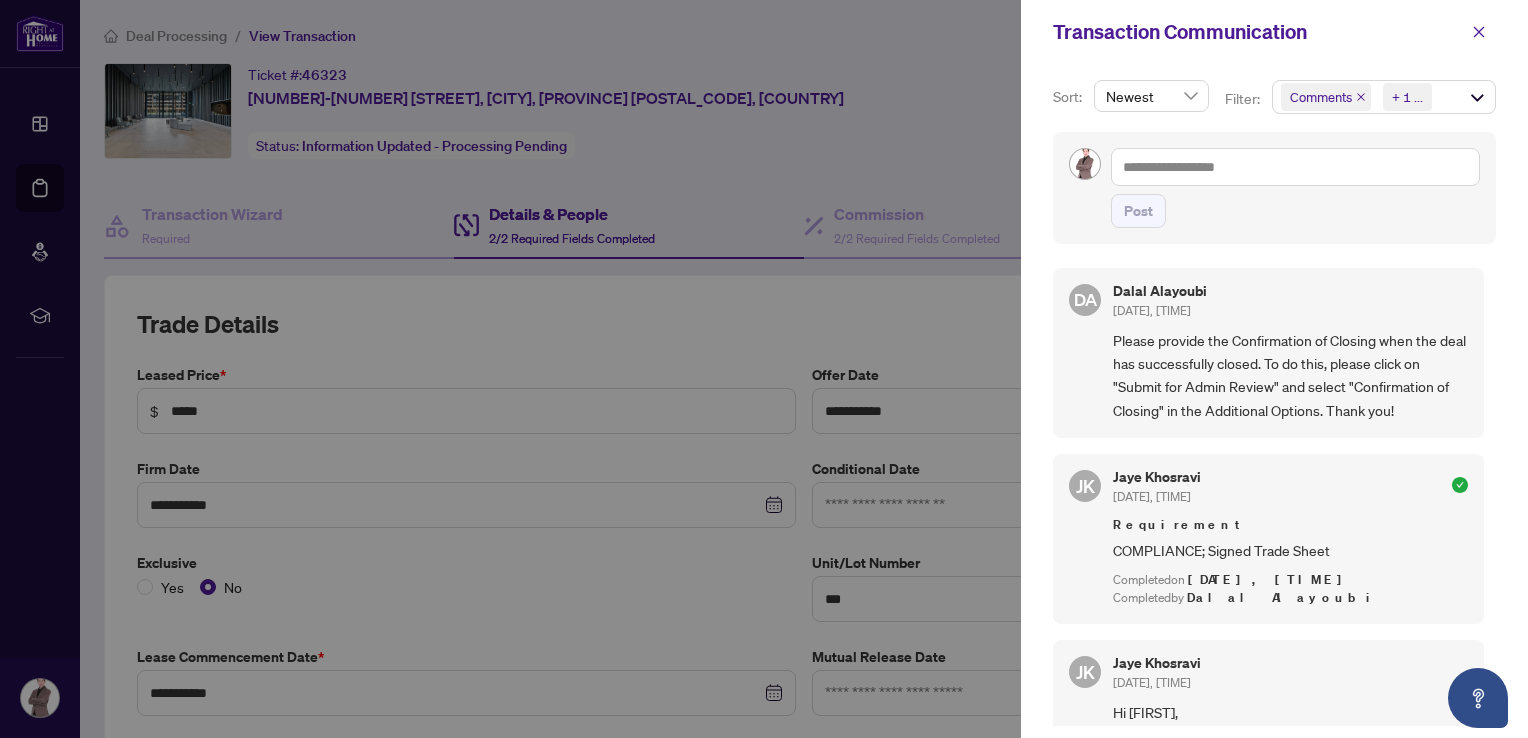 click on "Requirement" at bounding box center (1290, 525) 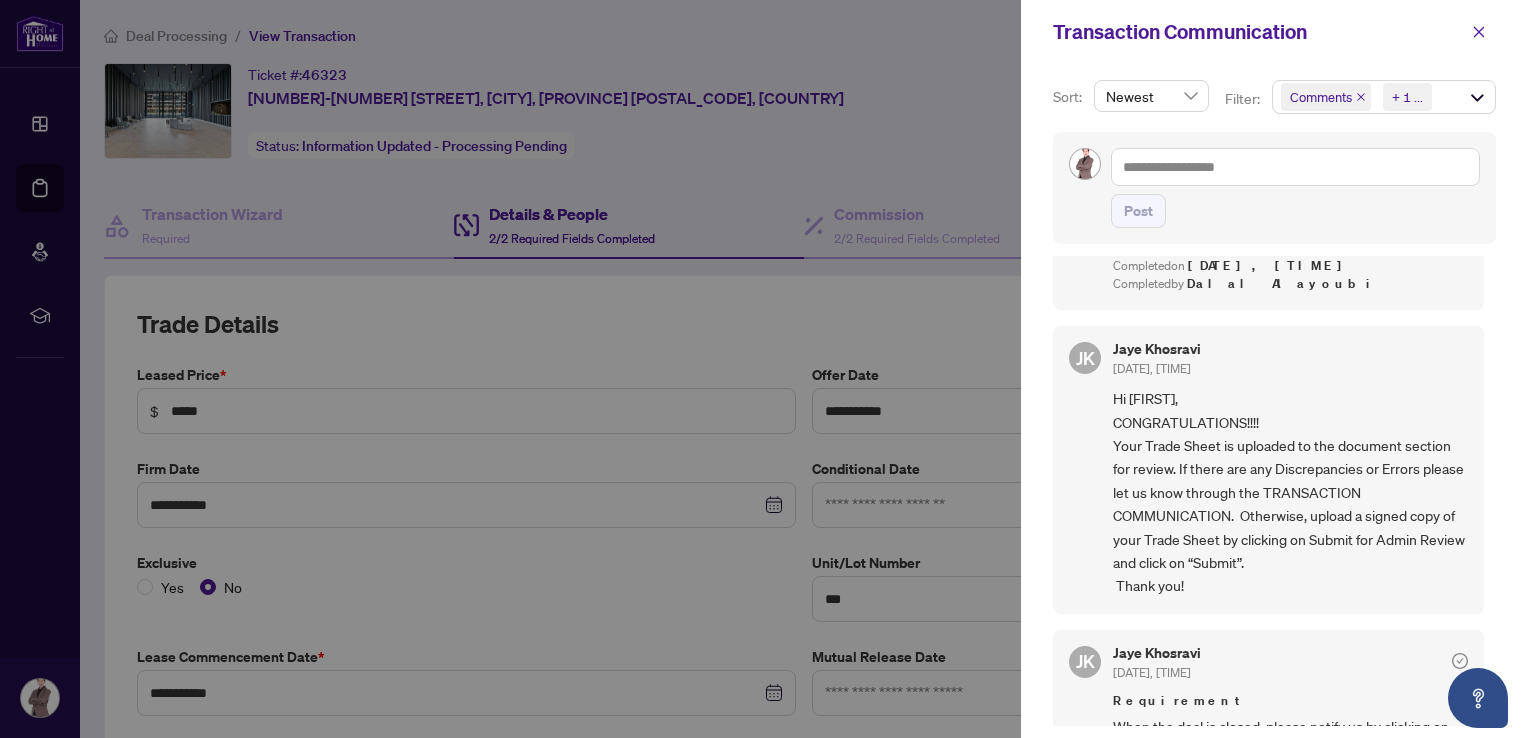 scroll, scrollTop: 0, scrollLeft: 0, axis: both 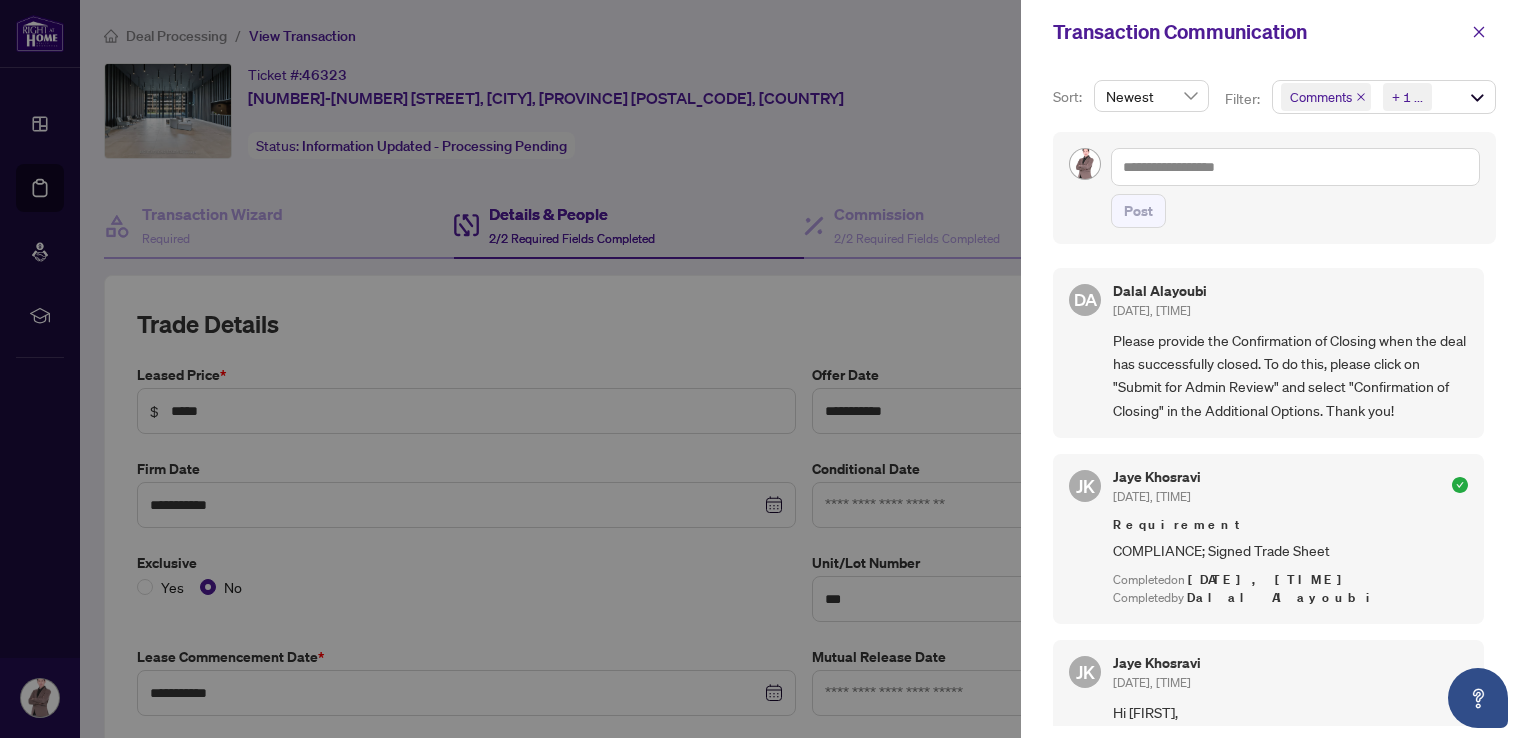 click on "DA [LAST] [LAST]   [DATE], [TIME] Please provide the Confirmation of Closing when the deal has successfully closed. To do this, please click on "Submit for Admin Review" and select "Confirmation of Closing" in the Additional Options. Thank you! JK [LAST] [LAST]   [DATE], [TIME] Requirement   COMPLIANCE; Signed Trade Sheet Completed  on   [DATE], [TIME] Completed  by   [LAST] [LAST] JK [LAST] [LAST]   [DATE], [TIME] Hi [FIRST],
CONGRATULATIONS!!!!
Your Trade Sheet is uploaded to the document section for review. If there are any Discrepancies or Errors please let us know through the TRANSACTION COMMUNICATION.  Otherwise, upload a signed copy of your Trade Sheet by clicking on Submit for Admin Review and click on “Submit”.
Thank you! JK [LAST] [LAST]   [DATE], [TIME] Requirement" at bounding box center (1274, 491) 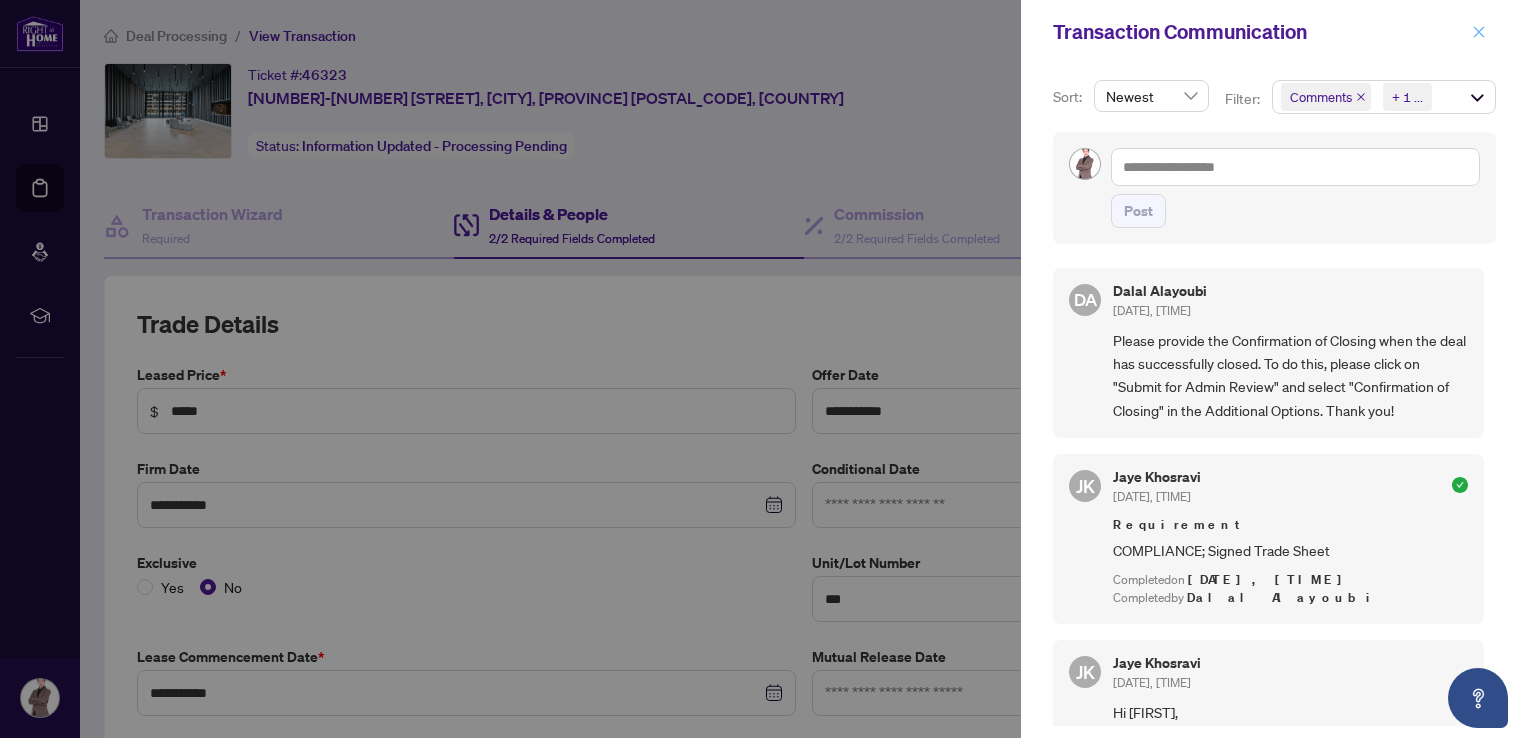 click 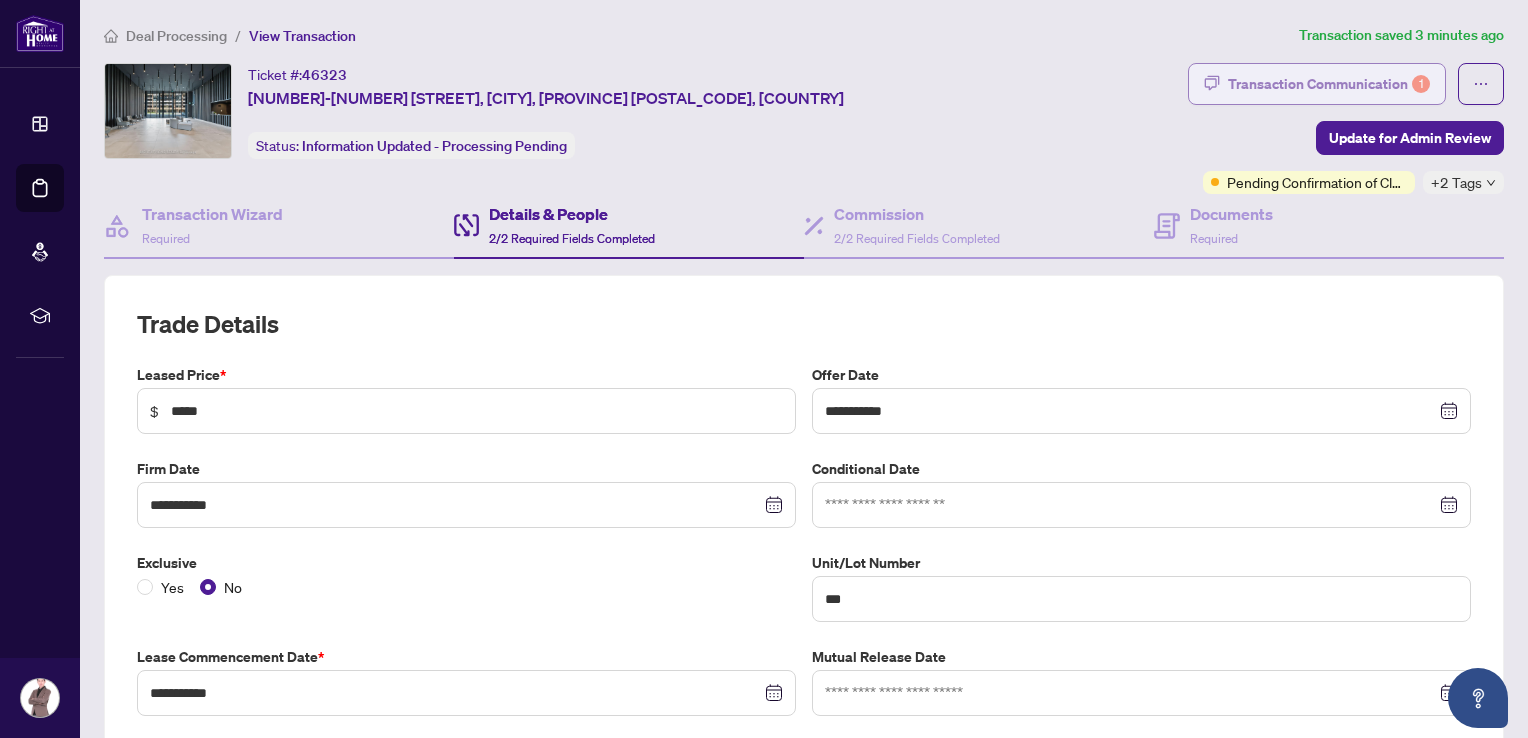 click on "Transaction Communication 1" at bounding box center (1317, 84) 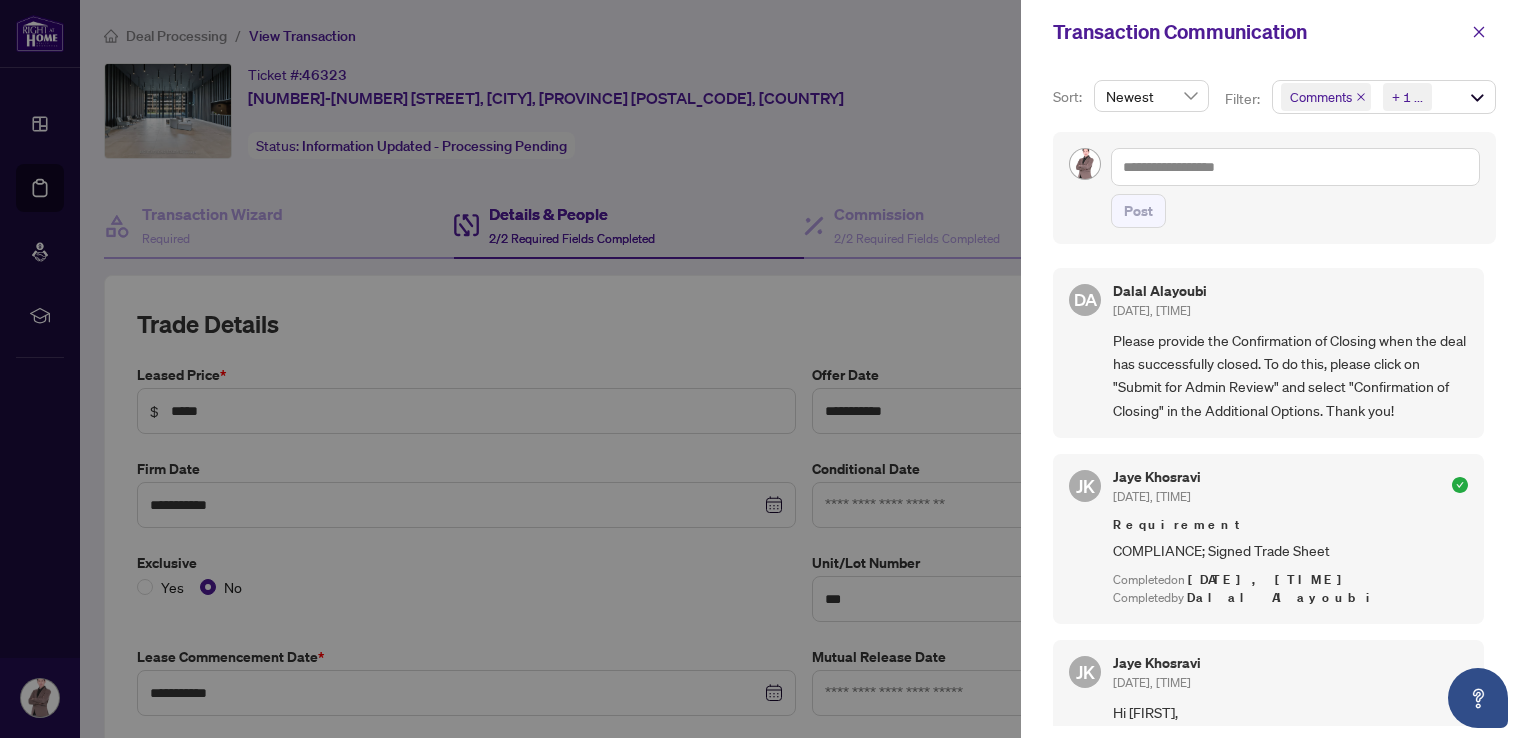 click on "[LAST] [LAST]   [DATE], [TIME]" at bounding box center (1290, 488) 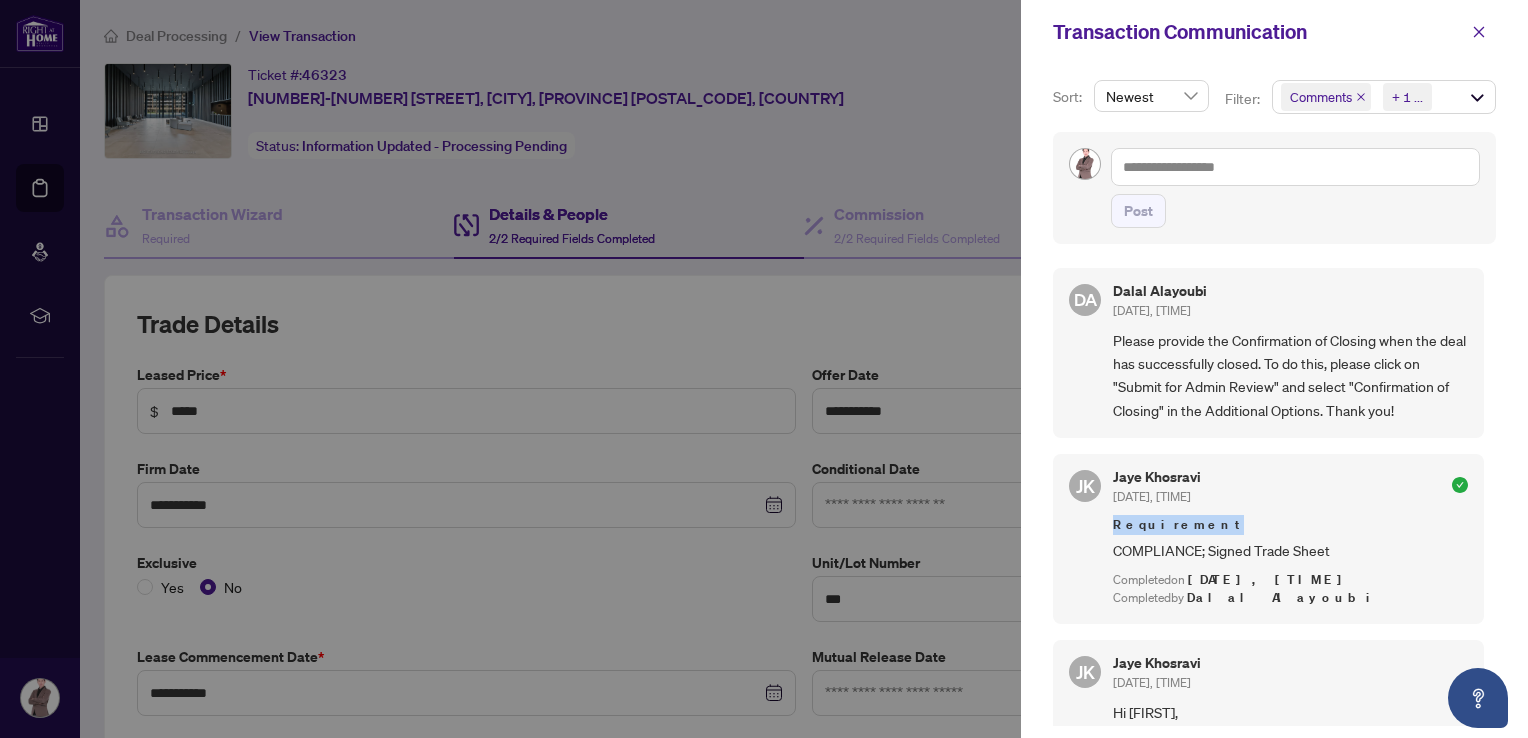 click on "[LAST] [LAST]   [DATE], [TIME]" at bounding box center (1290, 488) 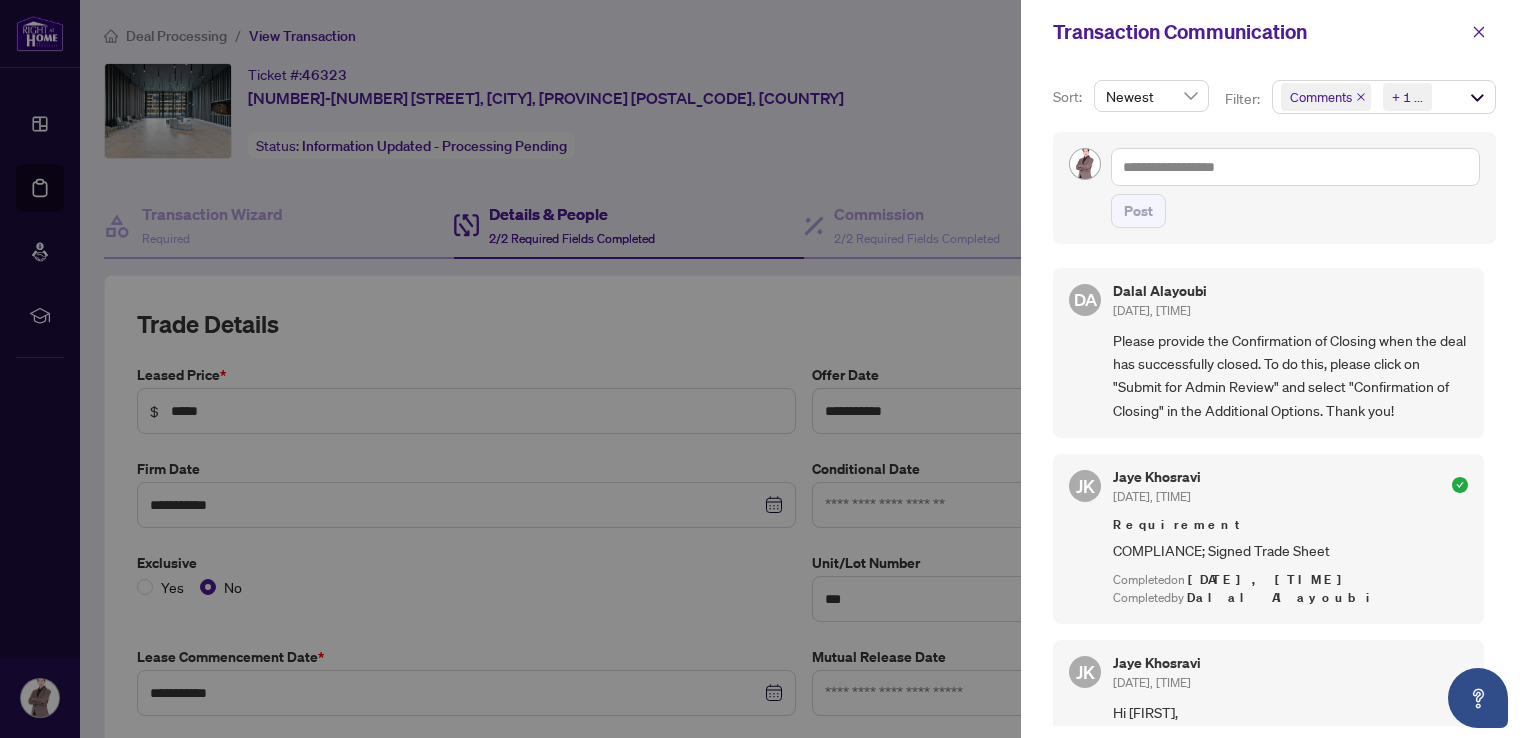 click on "[LAST] [LAST]   [DATE], [TIME]" at bounding box center (1290, 488) 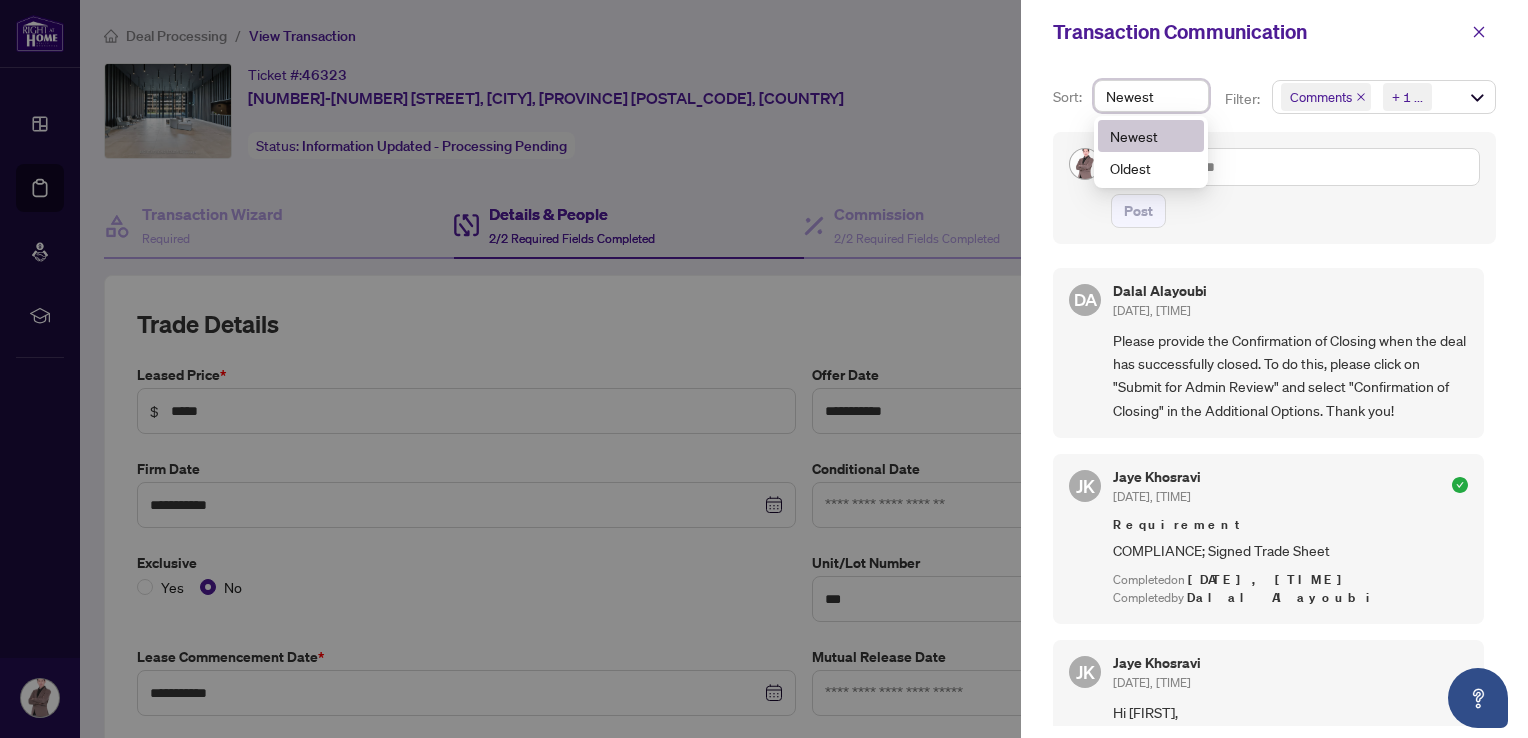 click on "Newest" at bounding box center (1151, 96) 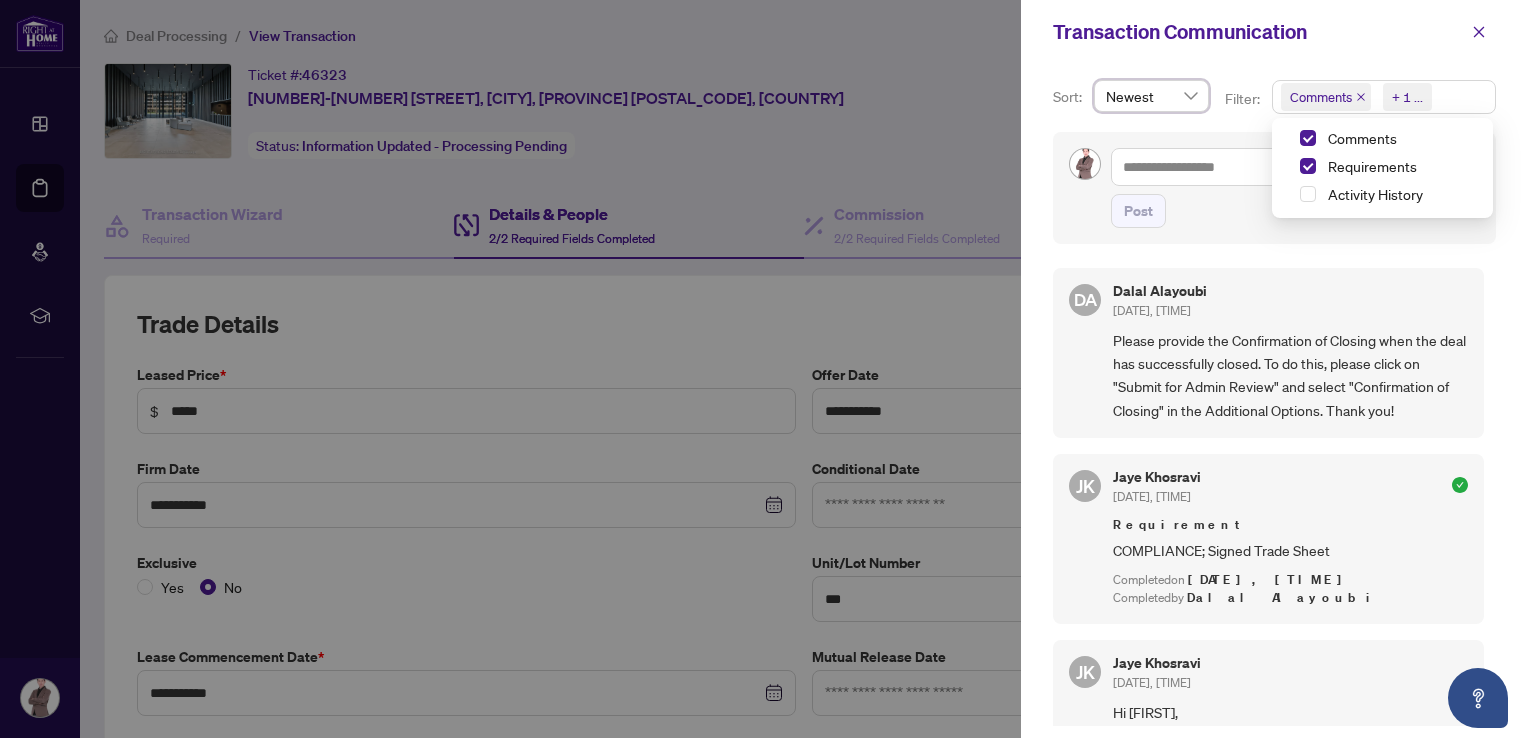 click on "Comments Requirements + 1 ..." at bounding box center [1384, 97] 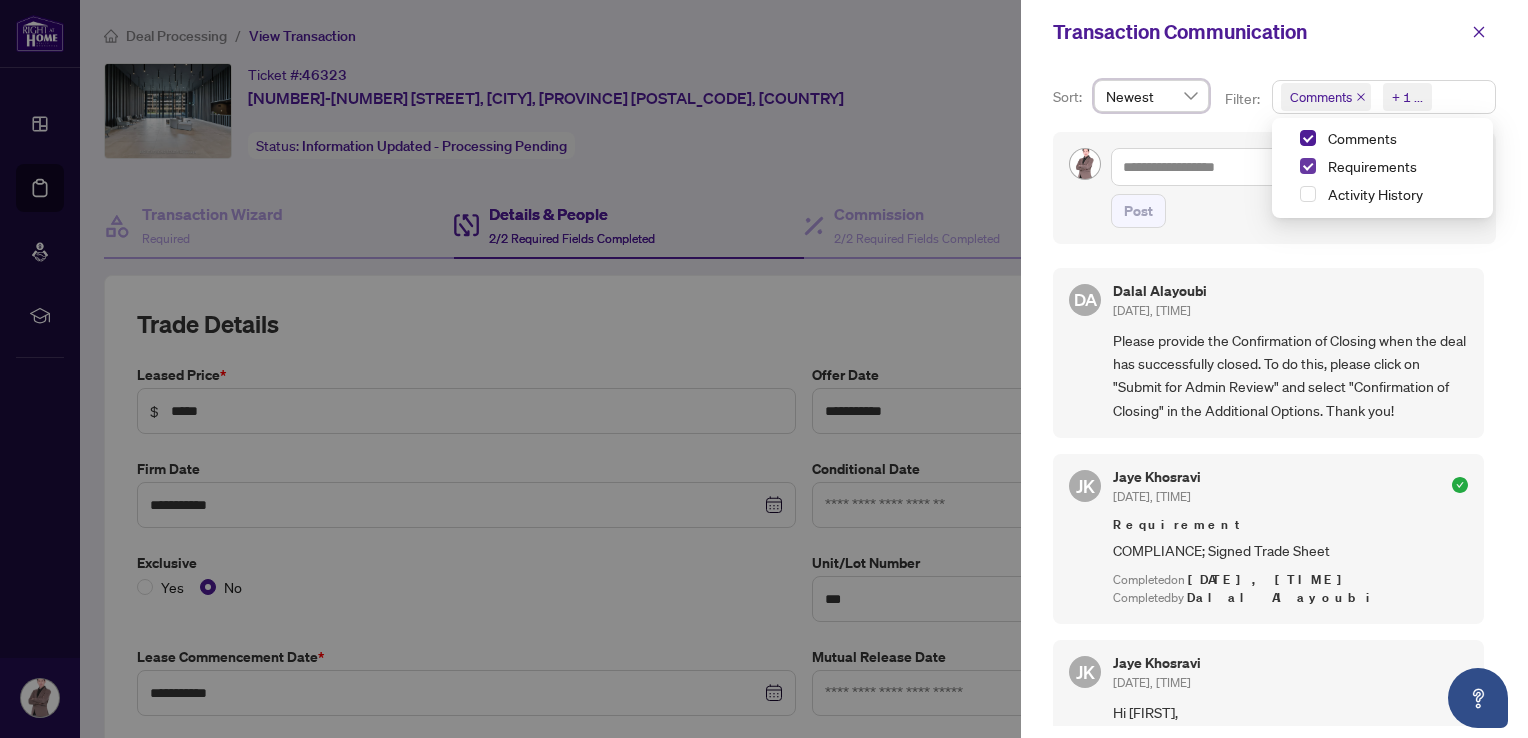 click at bounding box center [1308, 166] 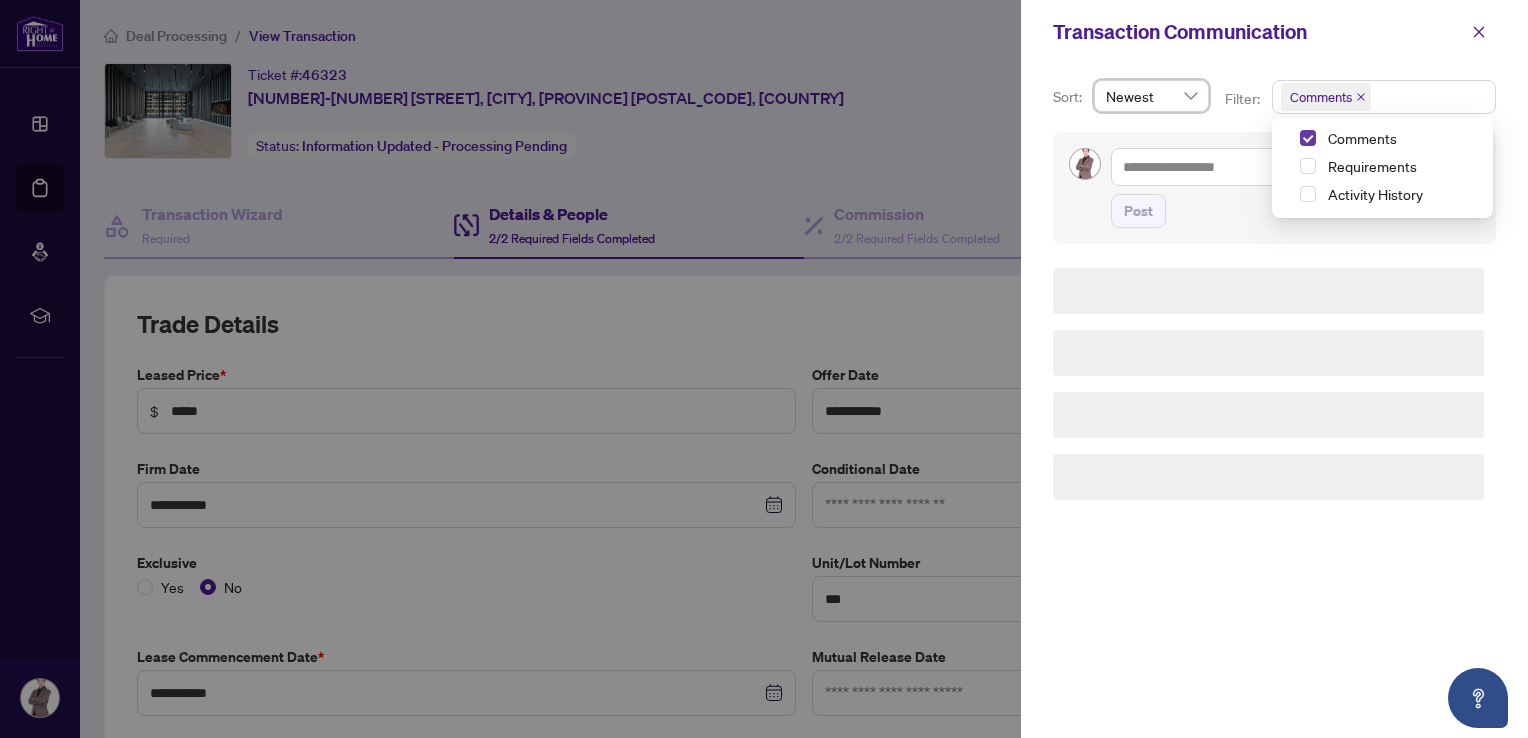 click at bounding box center [1308, 138] 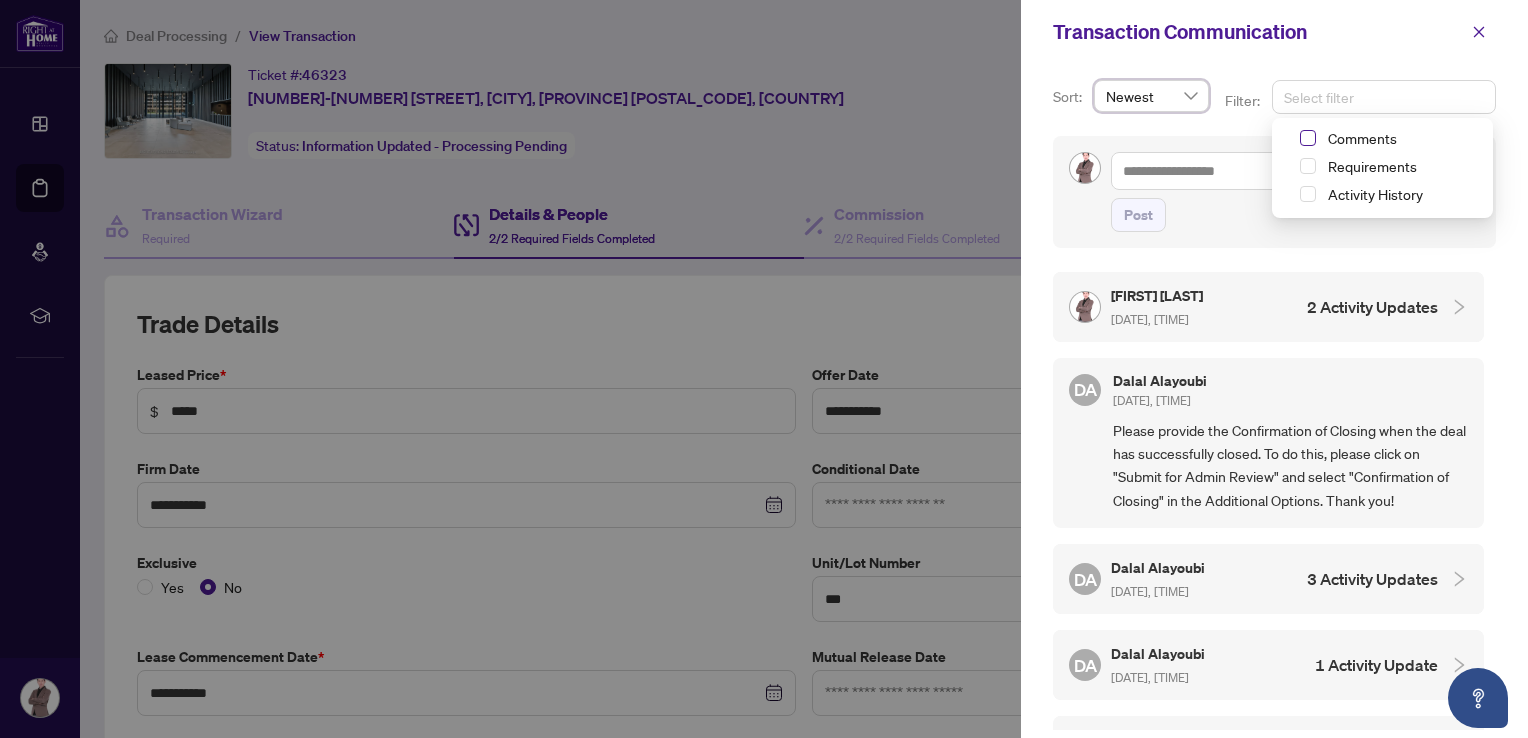 click at bounding box center [1308, 138] 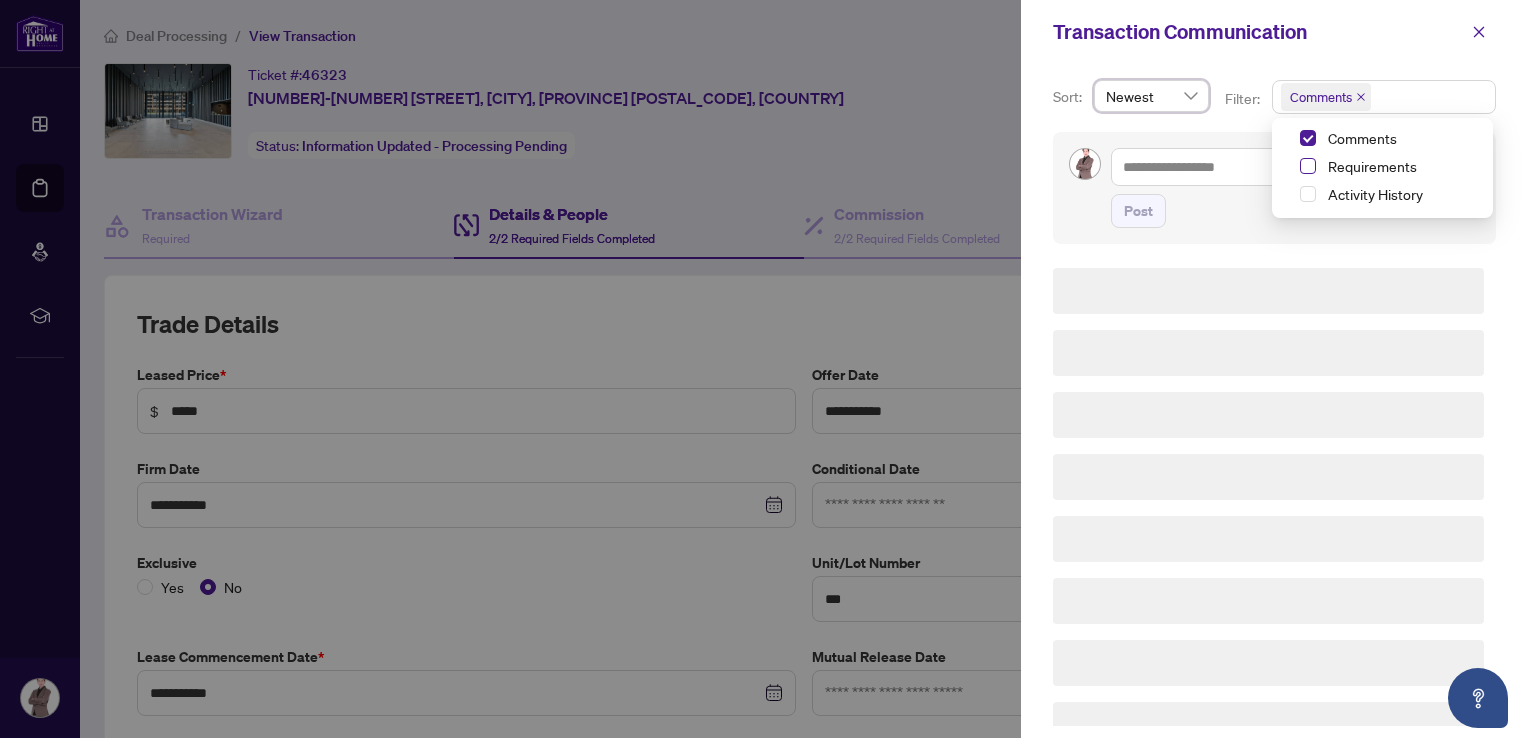 click at bounding box center (1308, 166) 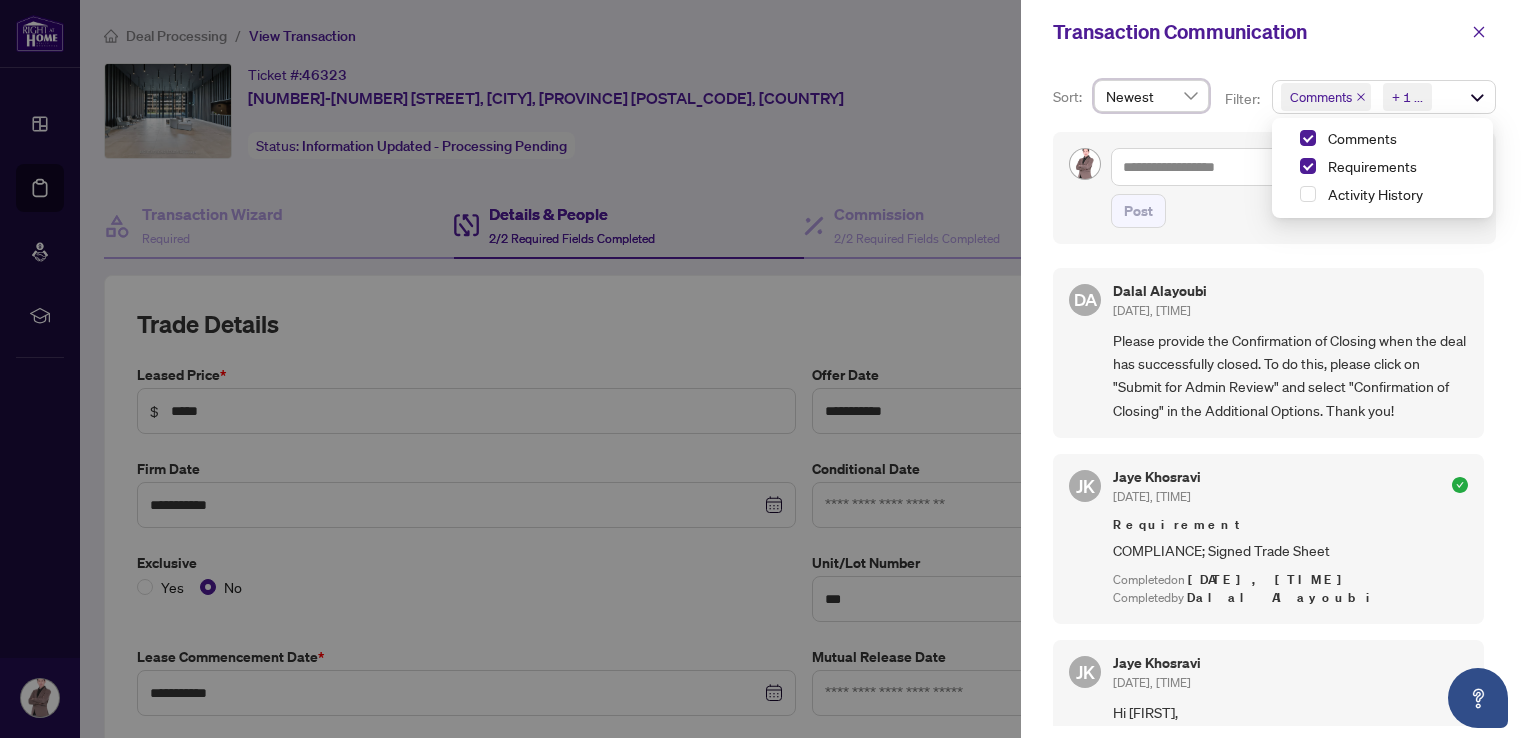 click on "Post" at bounding box center (1295, 211) 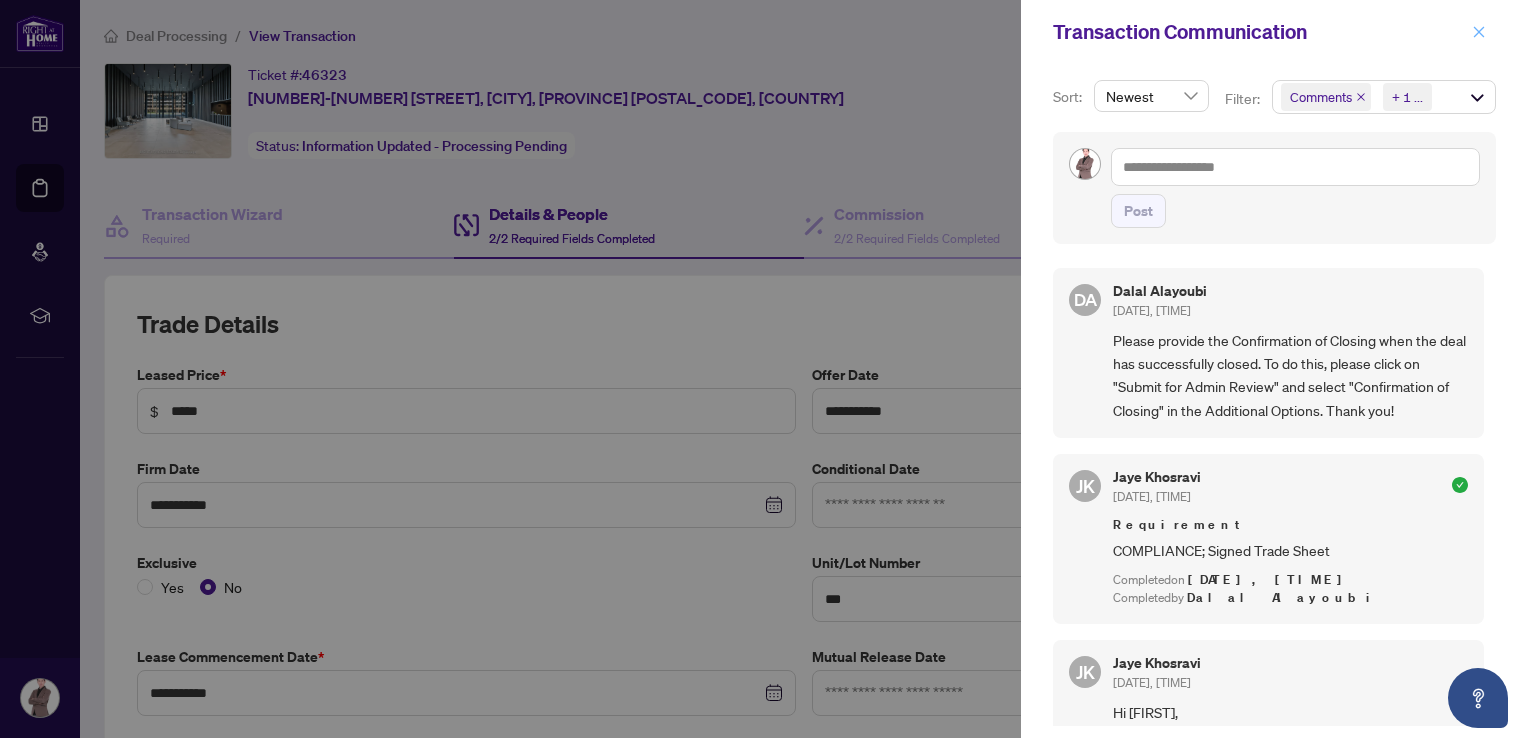click 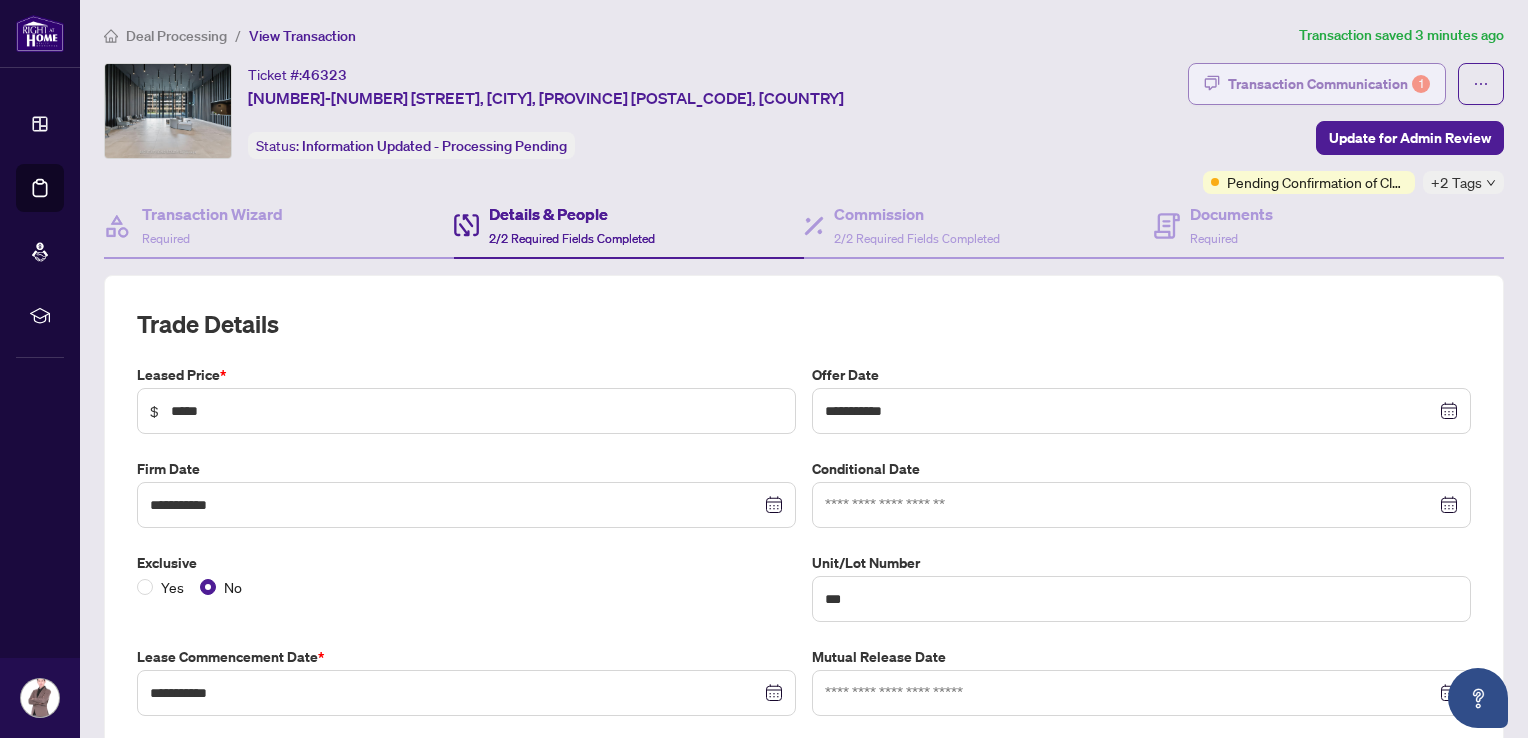 click on "Transaction Communication 1" at bounding box center [1329, 84] 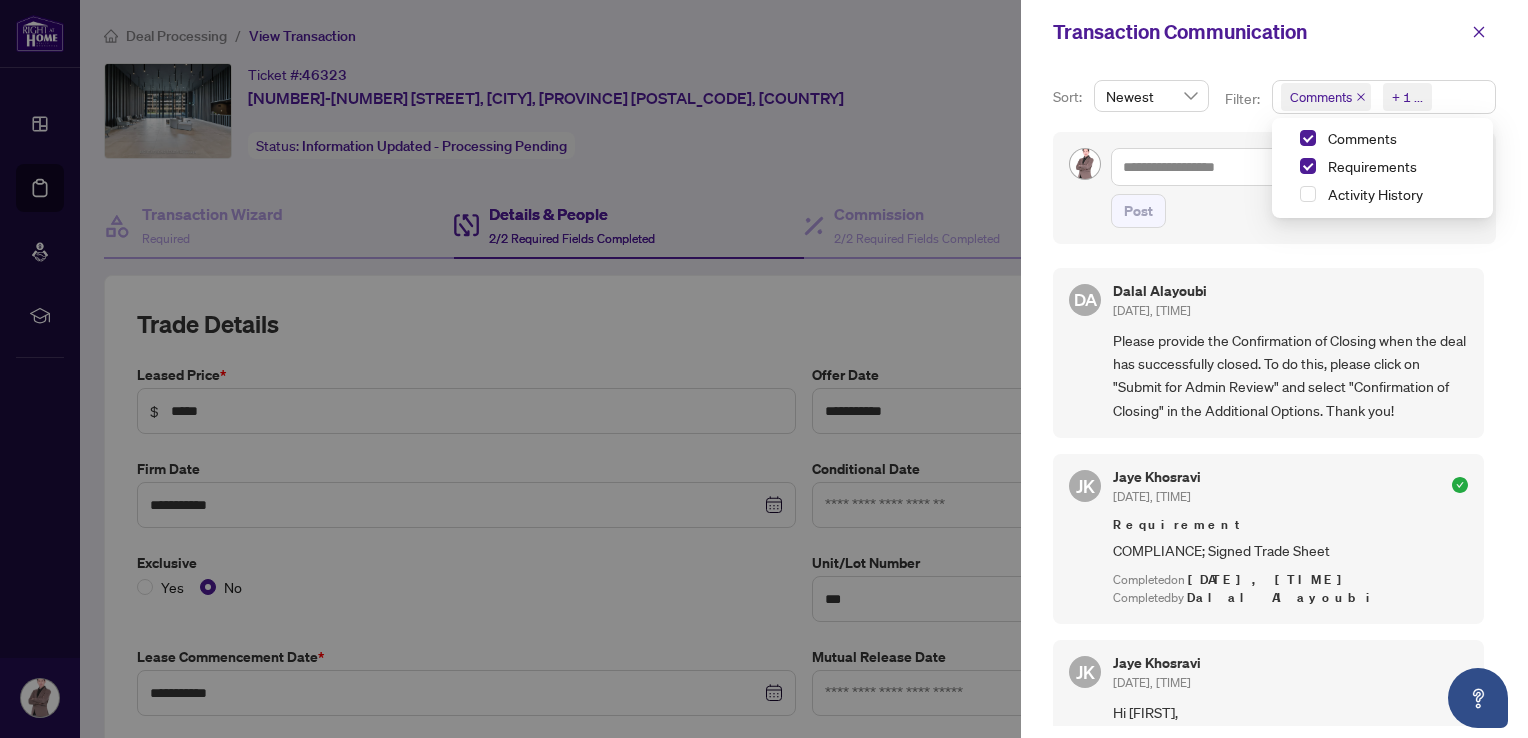 click on "Comments Requirements + 1 ..." at bounding box center (1384, 97) 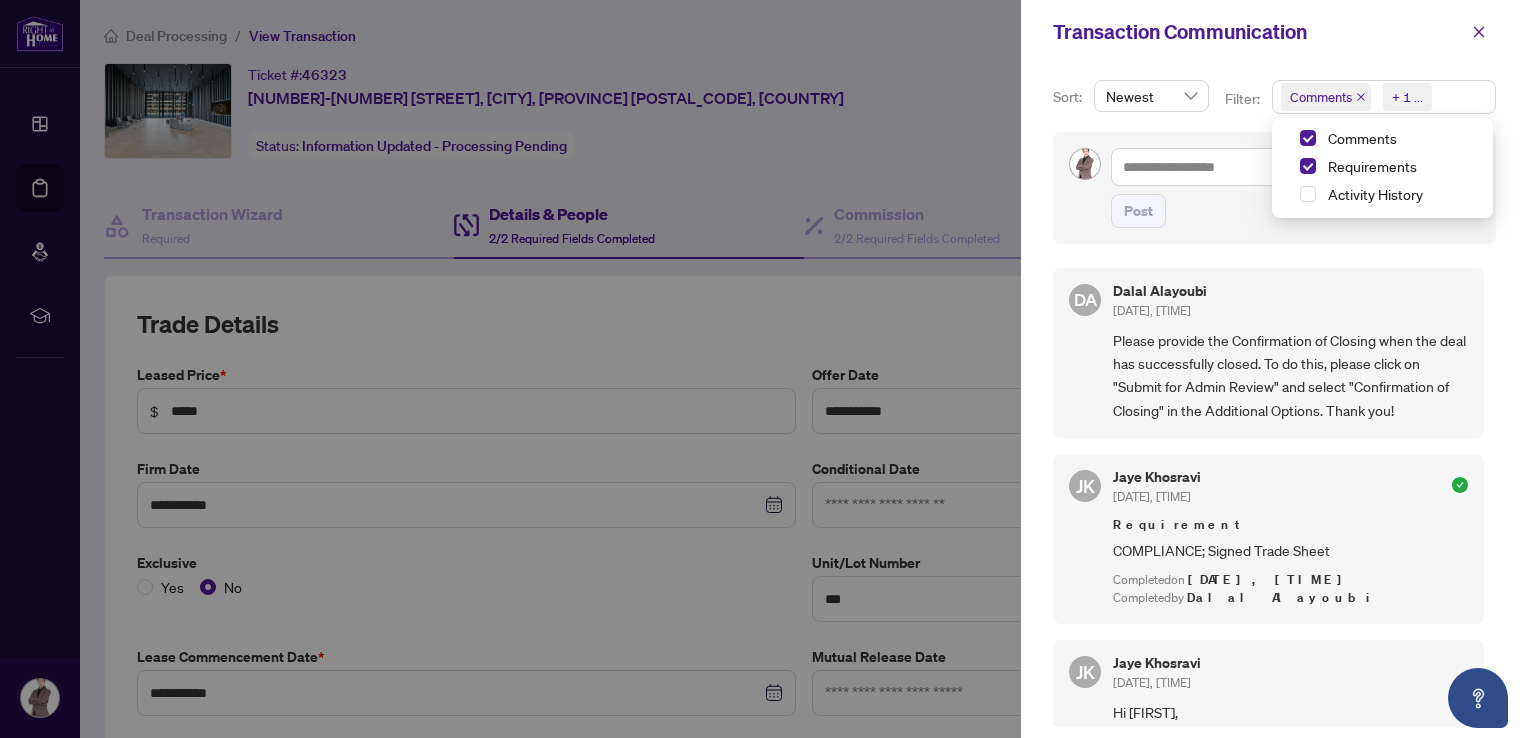 click on "Comments" at bounding box center [1382, 140] 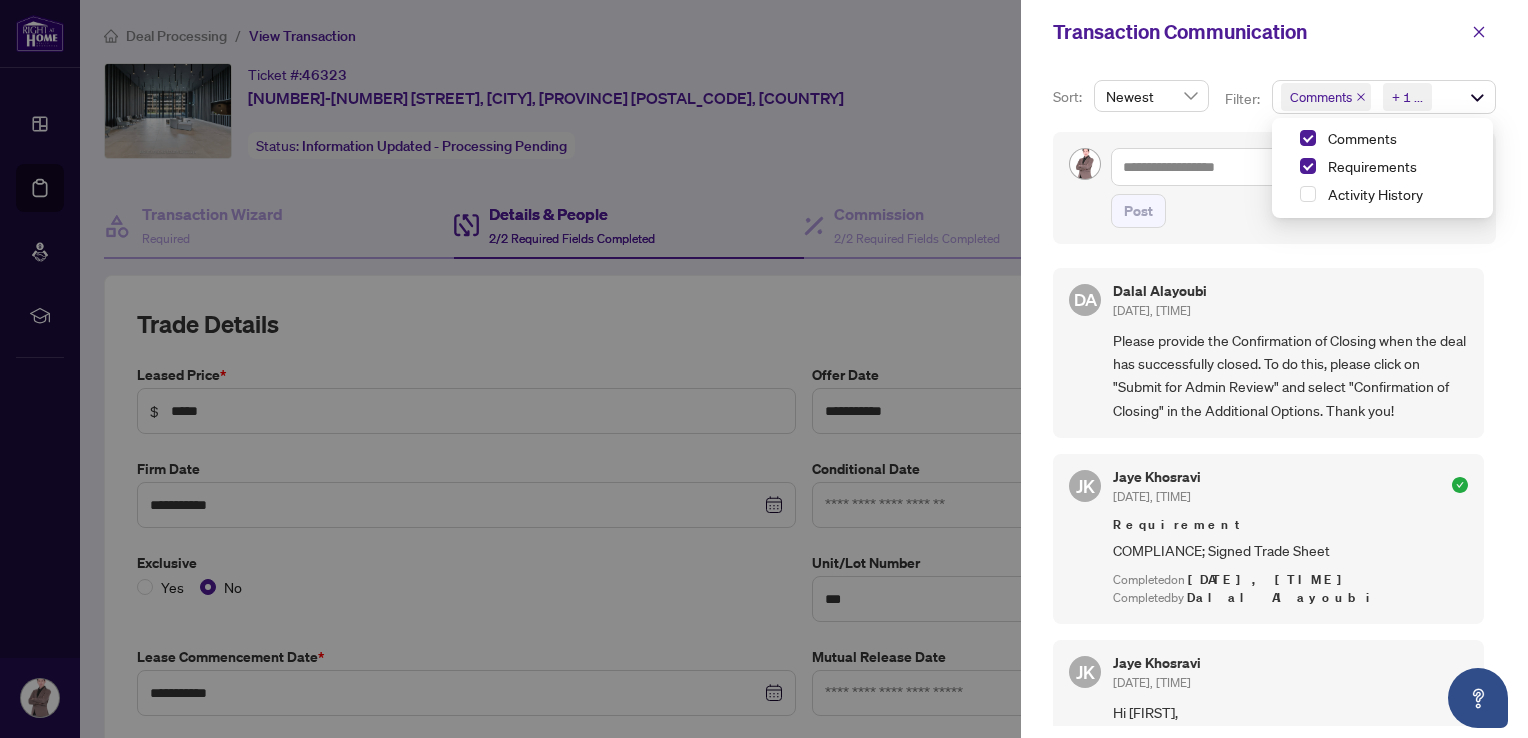 click at bounding box center (764, 369) 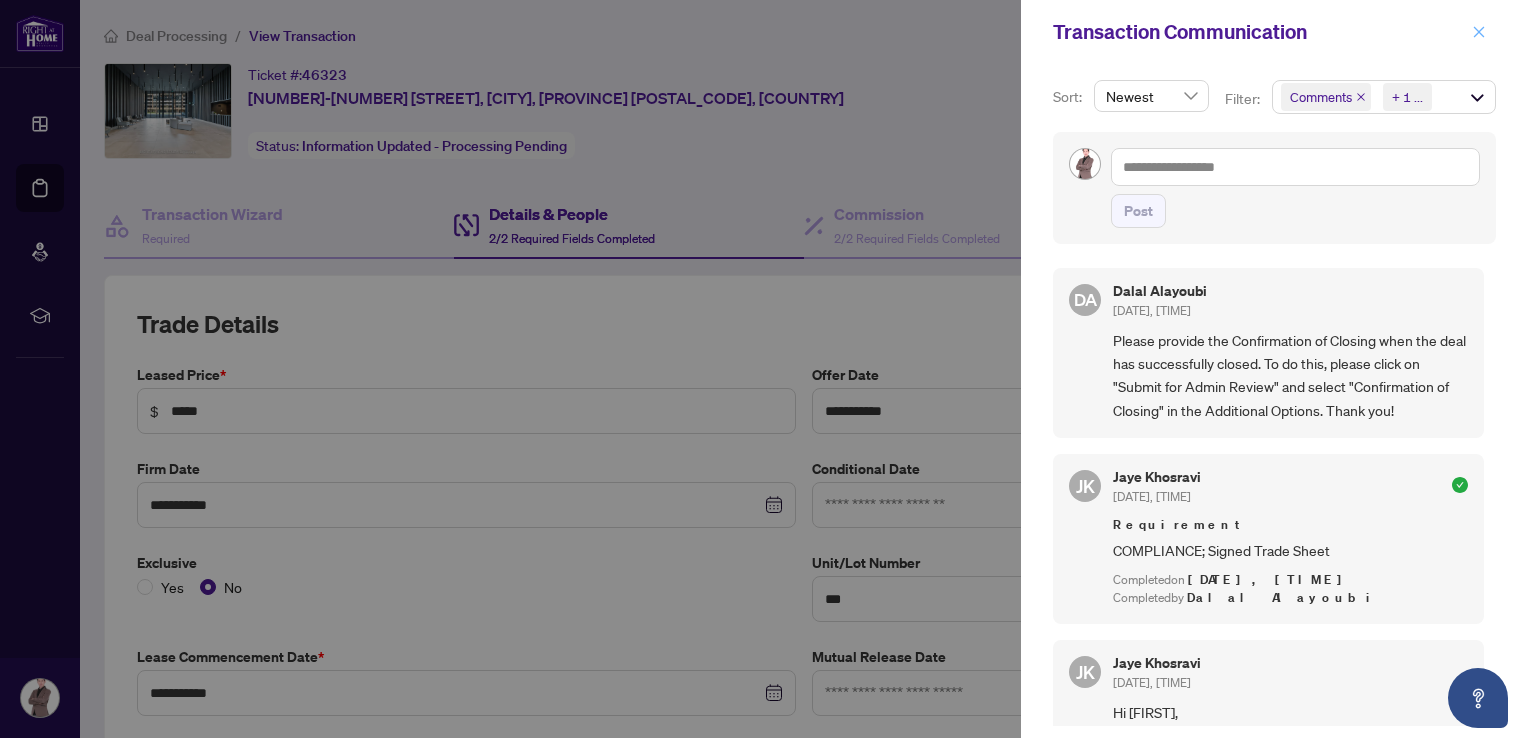 click 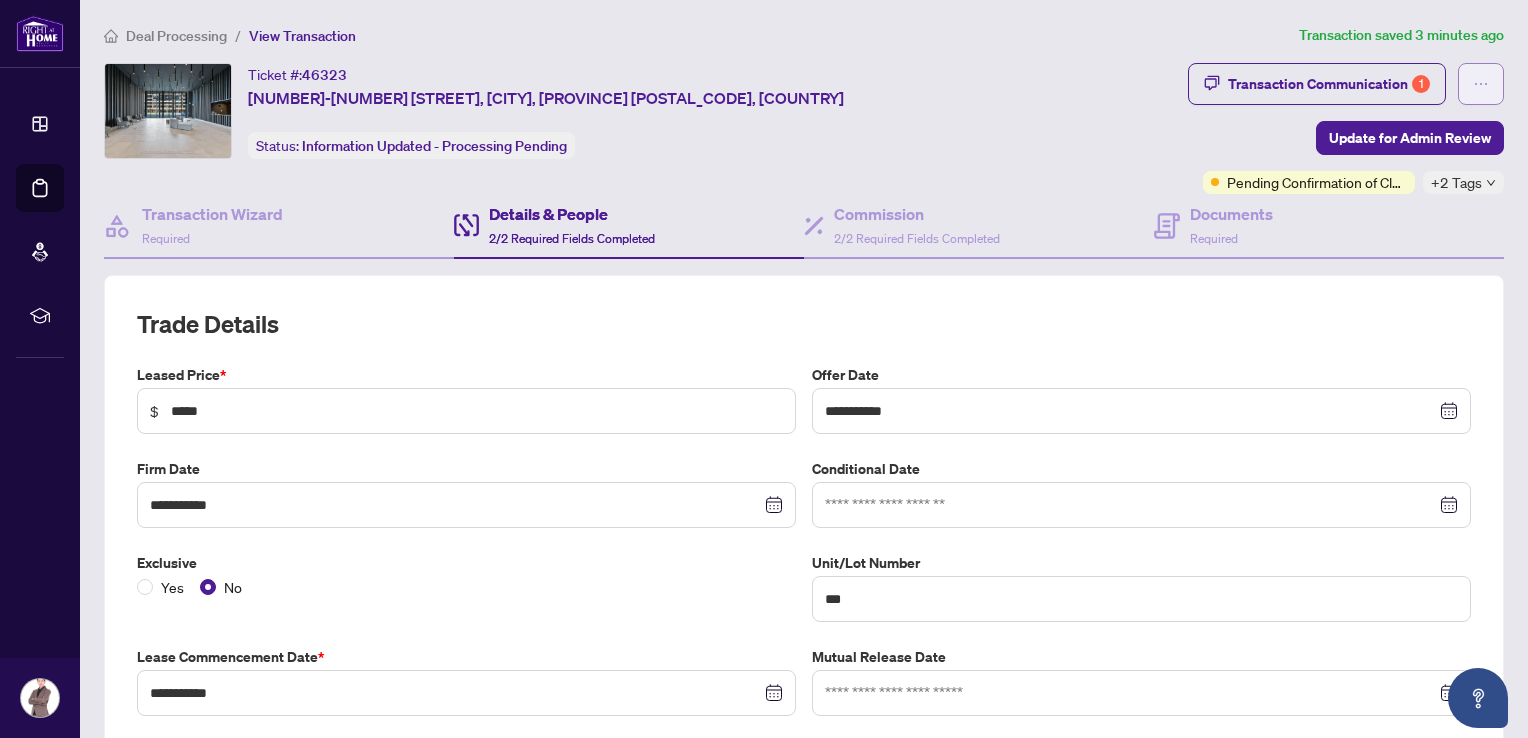 click 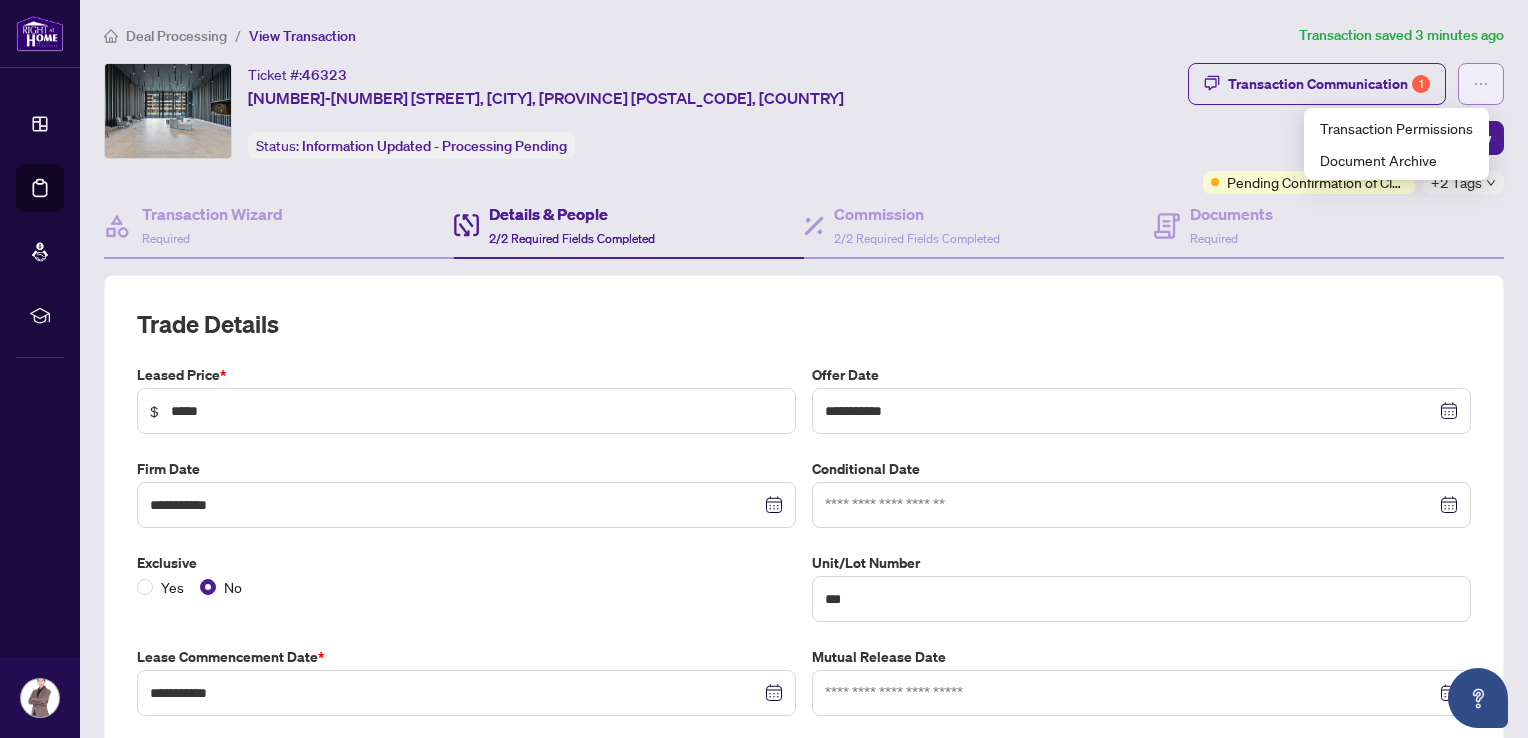 click 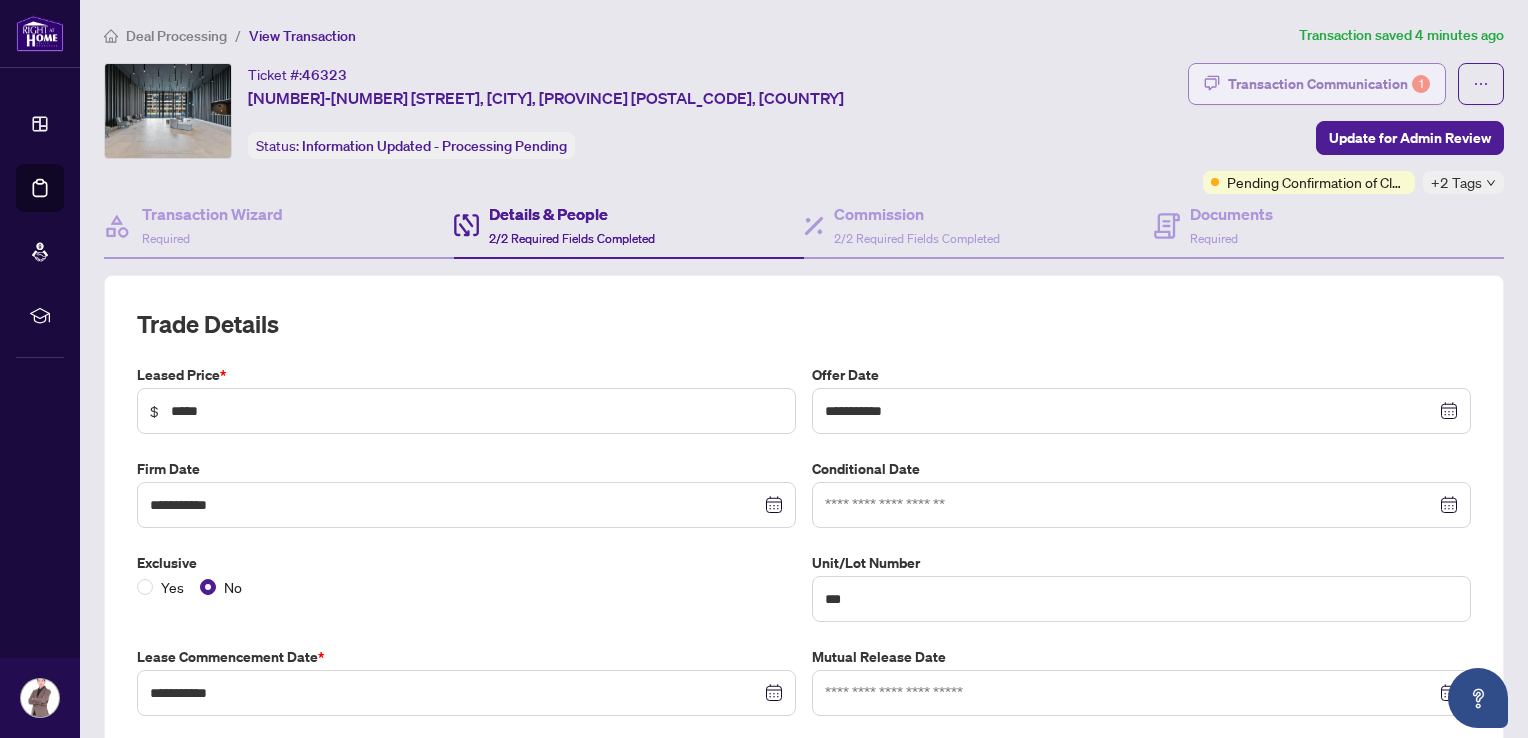 click on "Transaction Communication 1" at bounding box center [1329, 84] 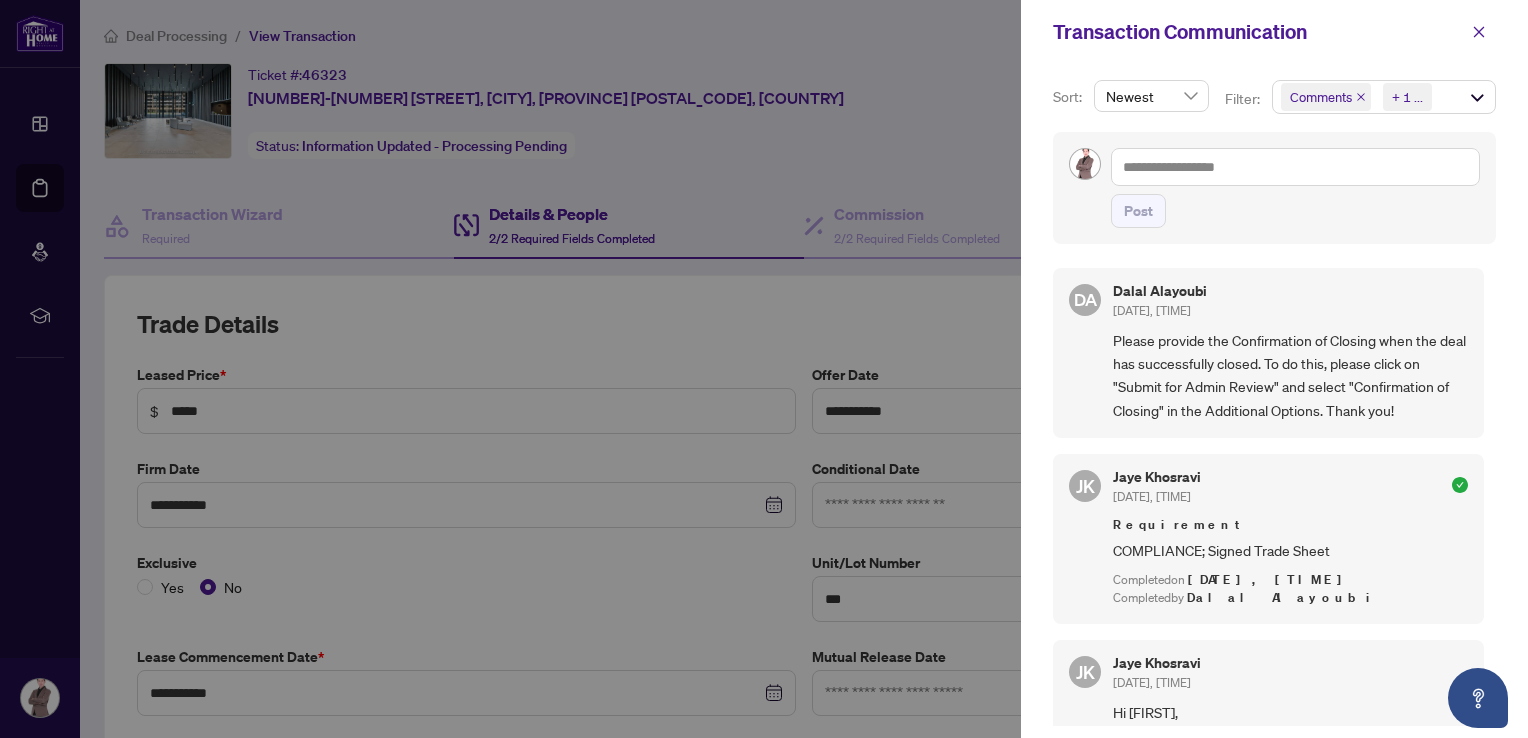click at bounding box center (764, 369) 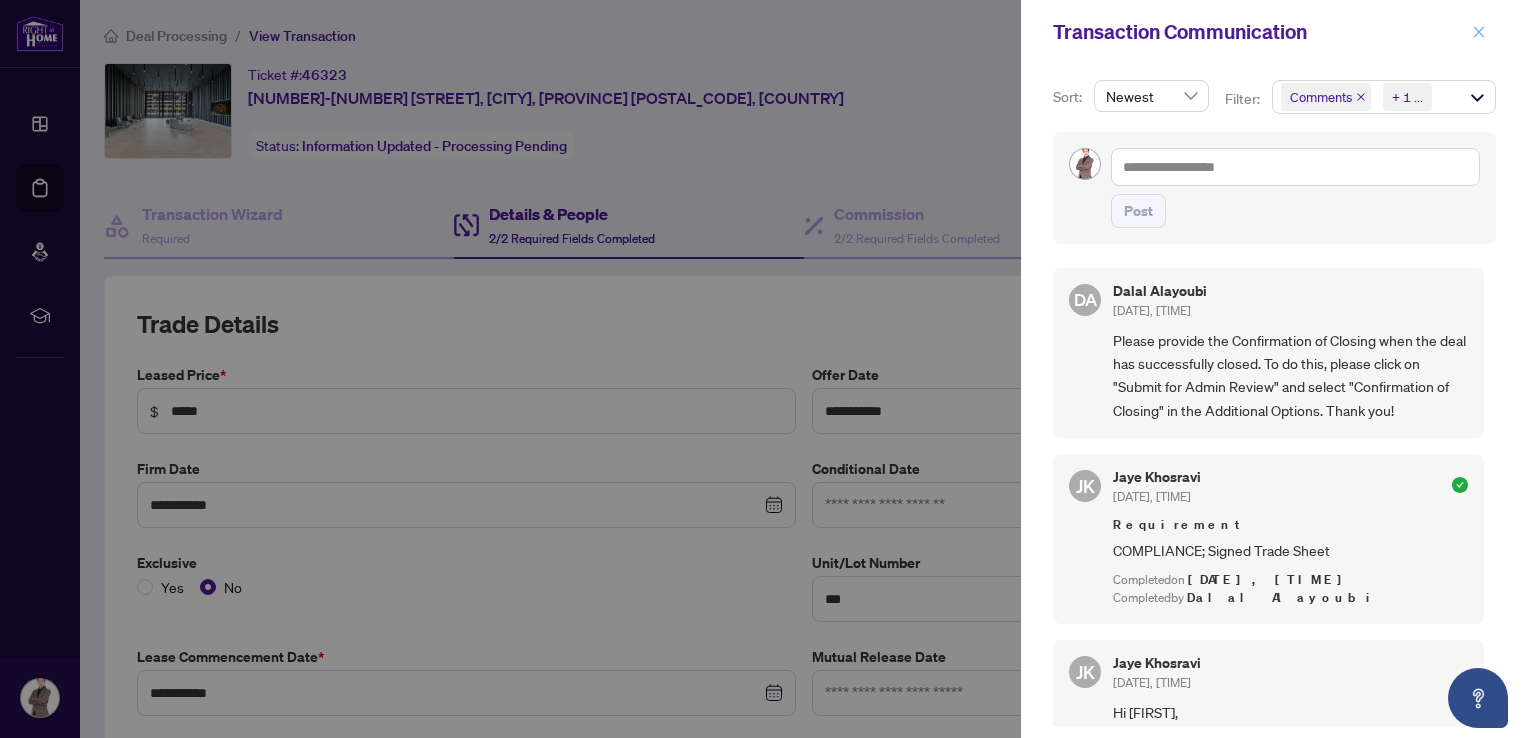 click 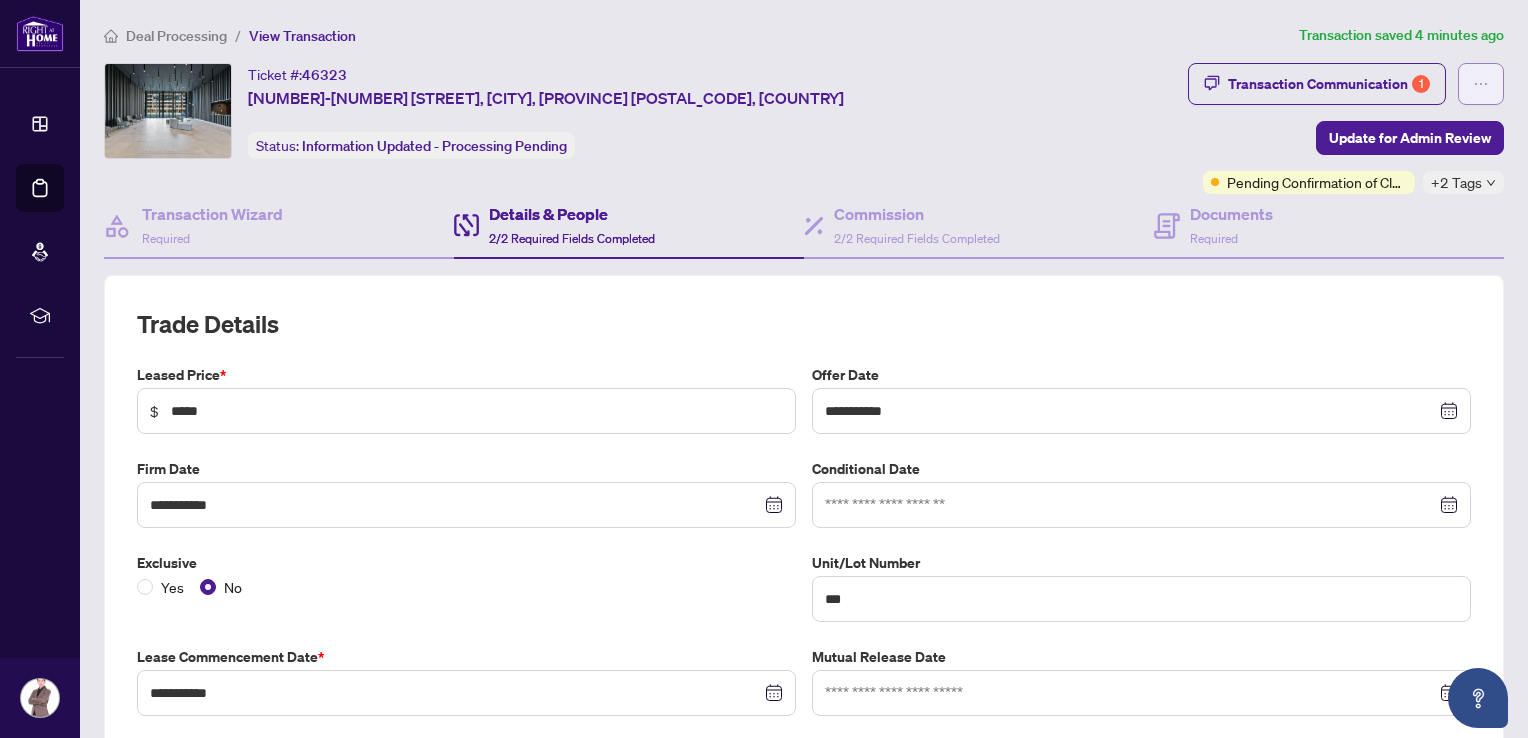 click at bounding box center (1481, 84) 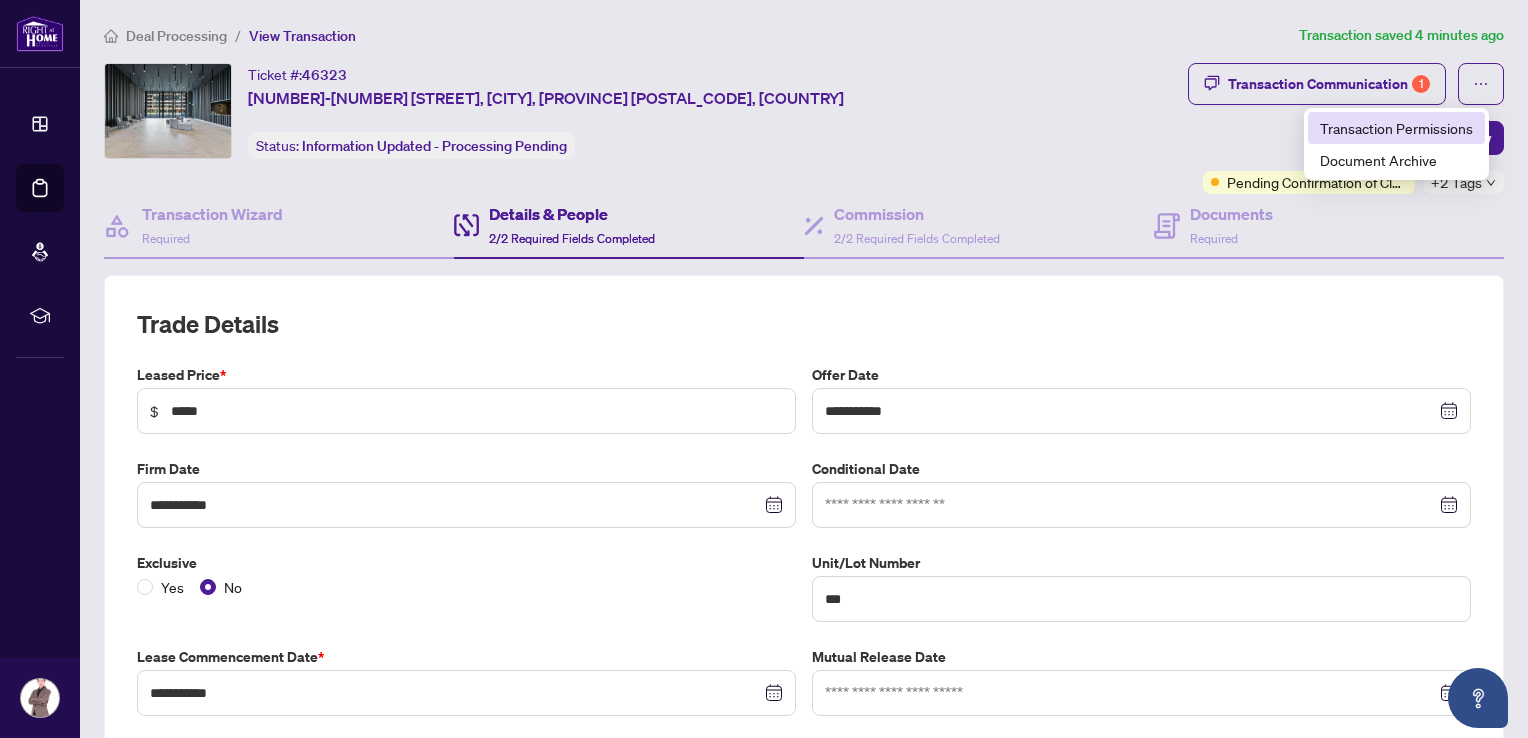 click on "Transaction Permissions" at bounding box center (1396, 128) 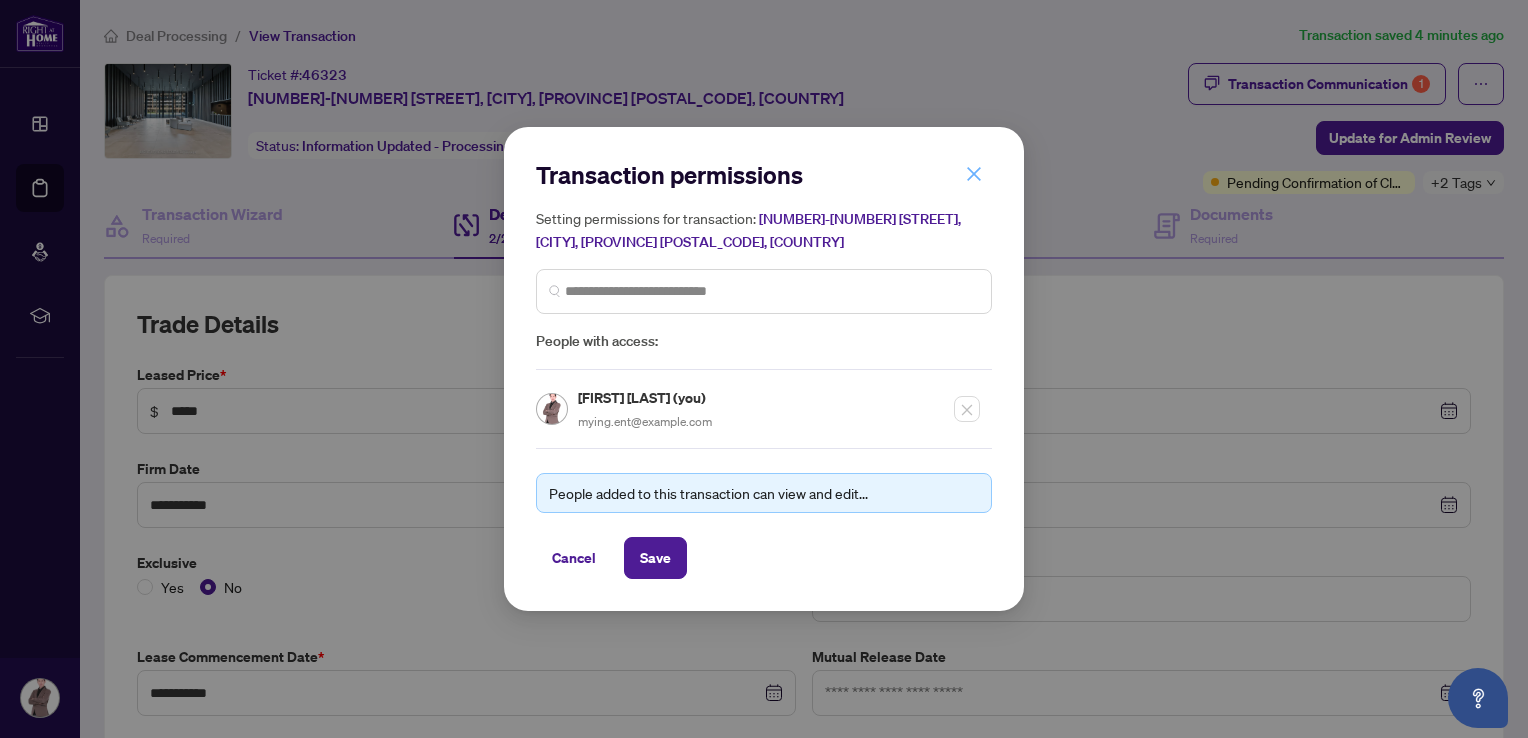 click 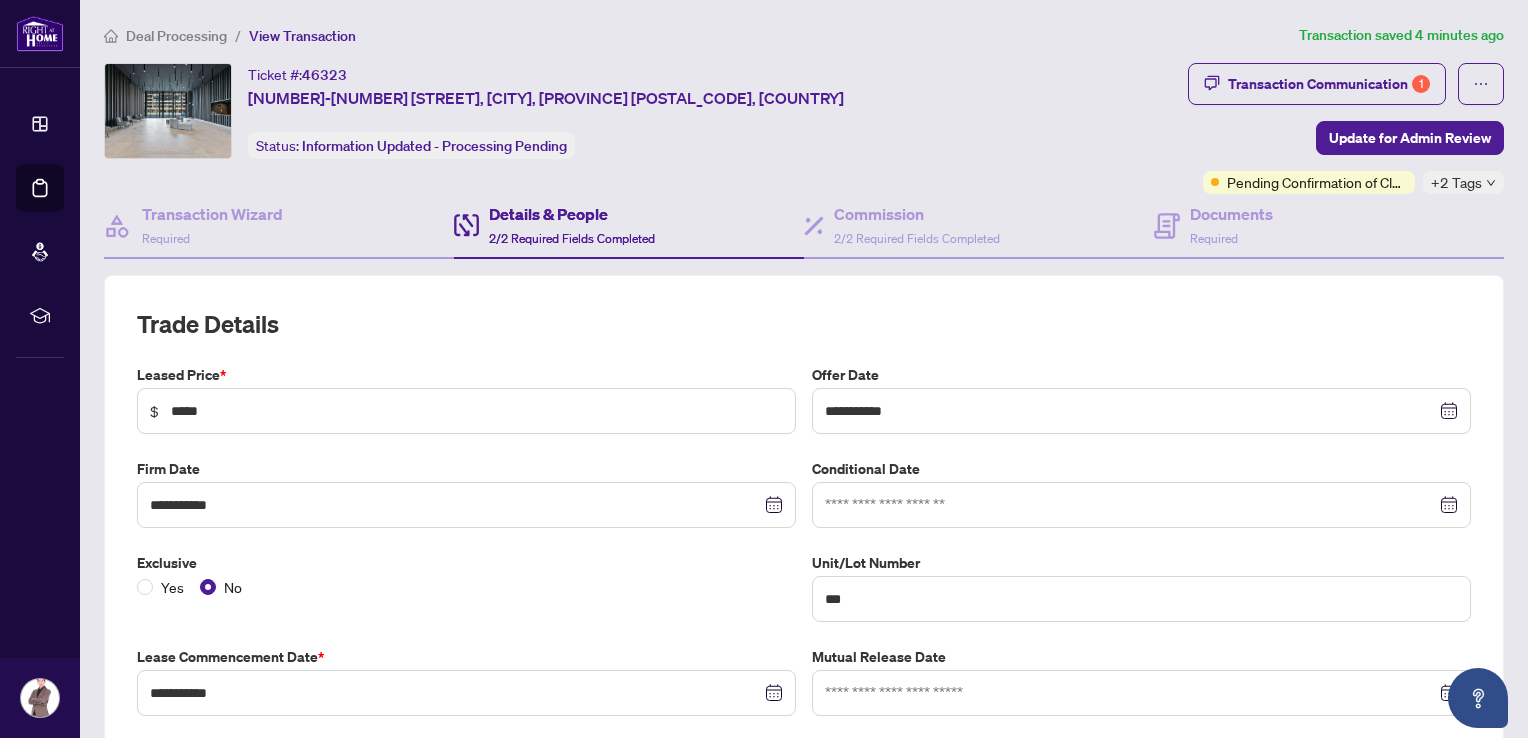 click on "Transaction Communication 1 Update for Admin Review Pending Confirmation of Closing +2 Tags" at bounding box center (1346, 128) 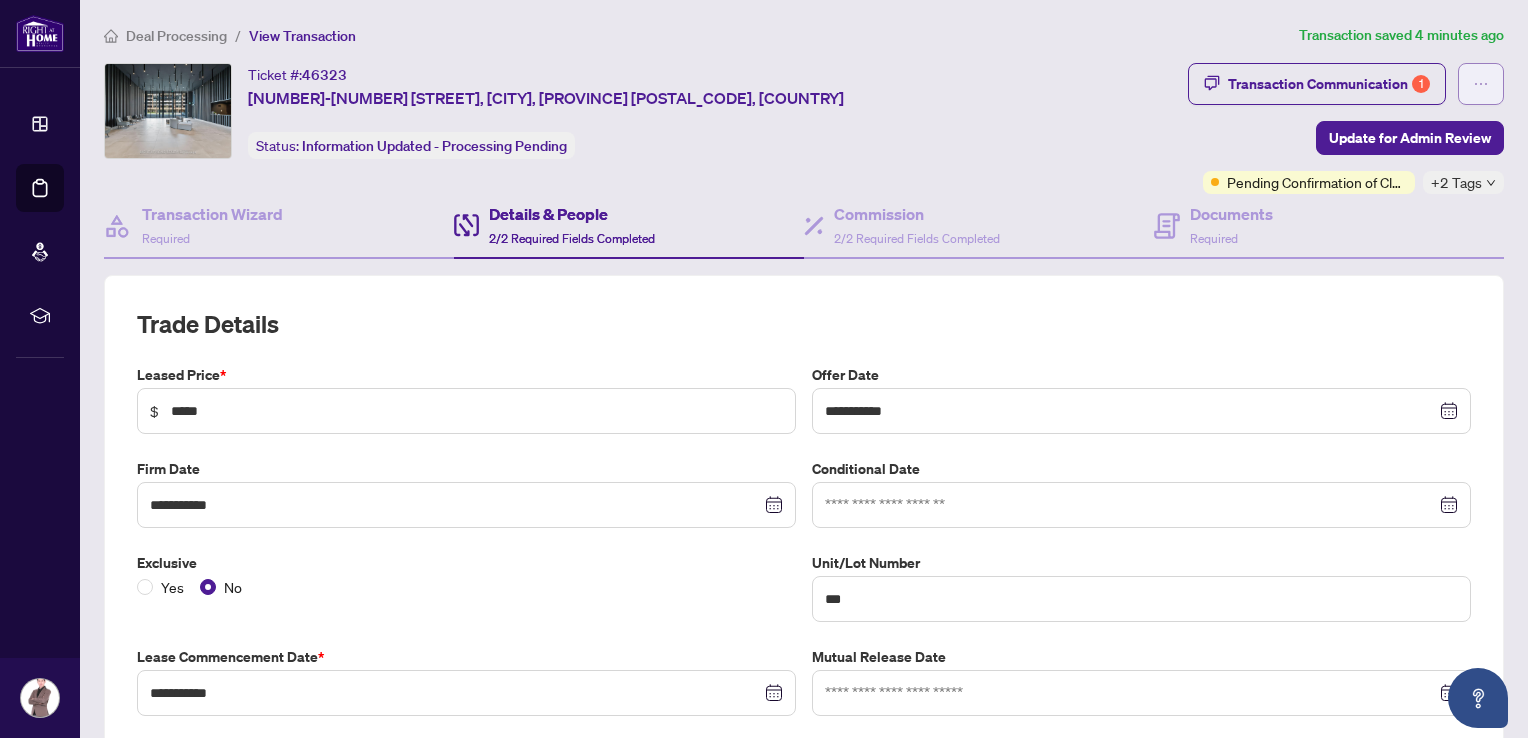 click at bounding box center [1481, 84] 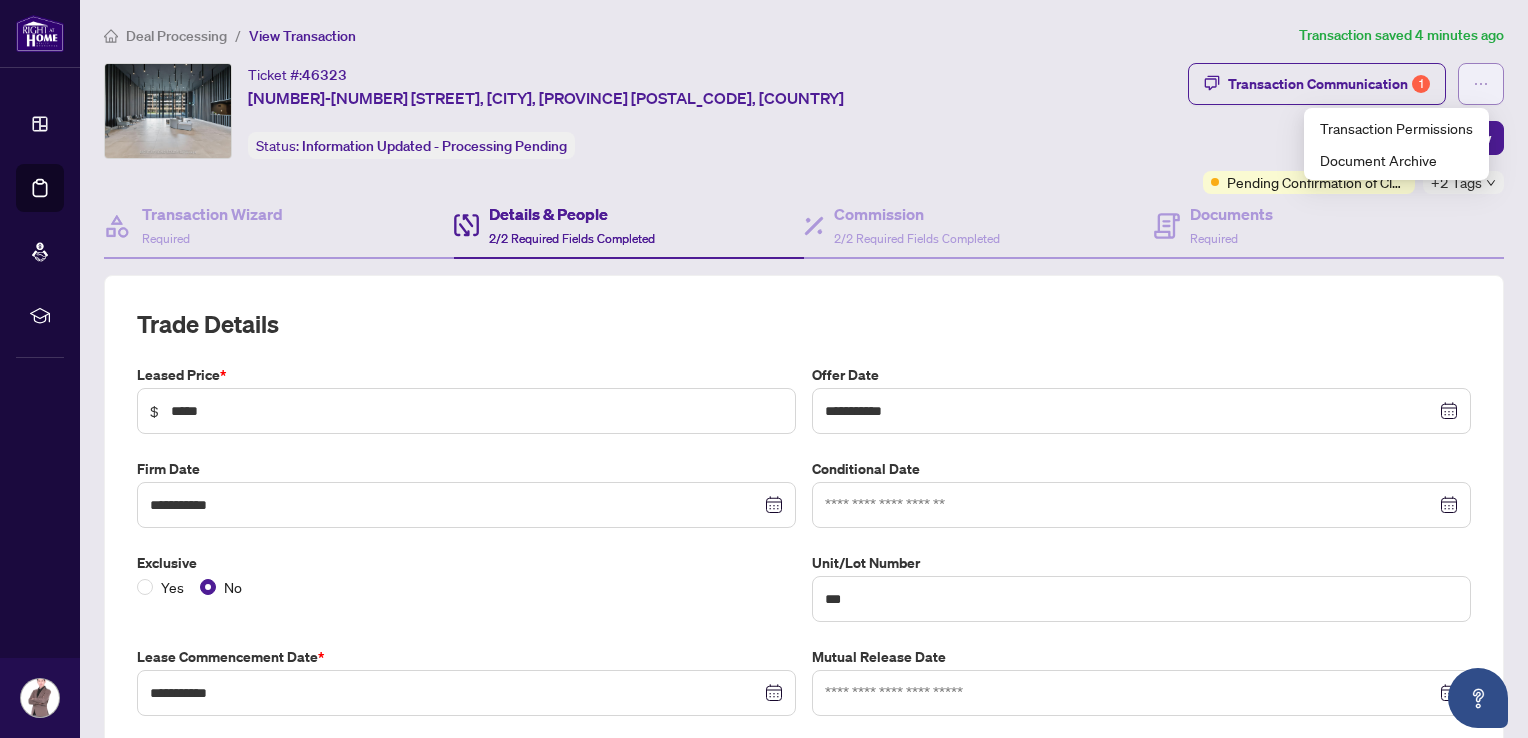 click at bounding box center [1481, 84] 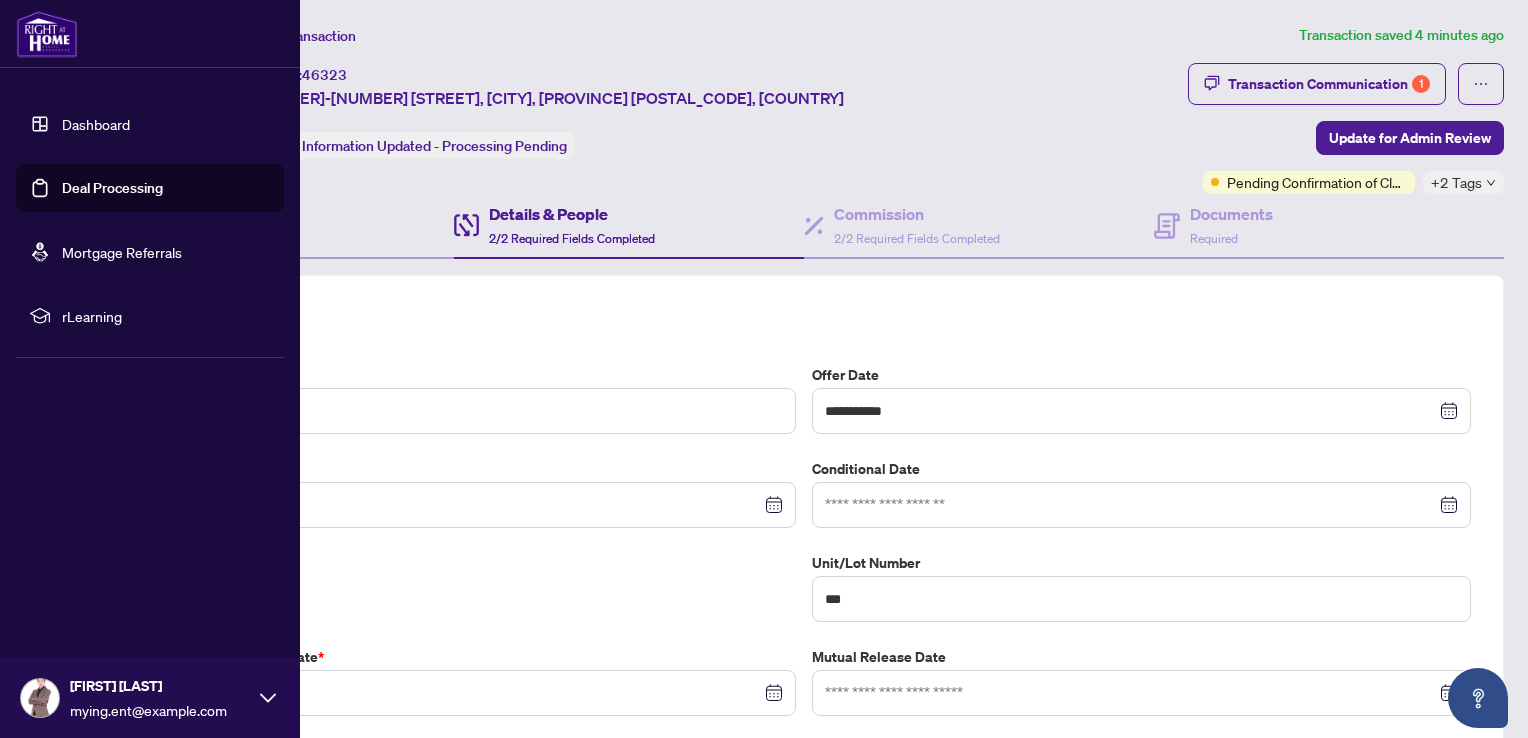 click on "Dashboard" at bounding box center (96, 124) 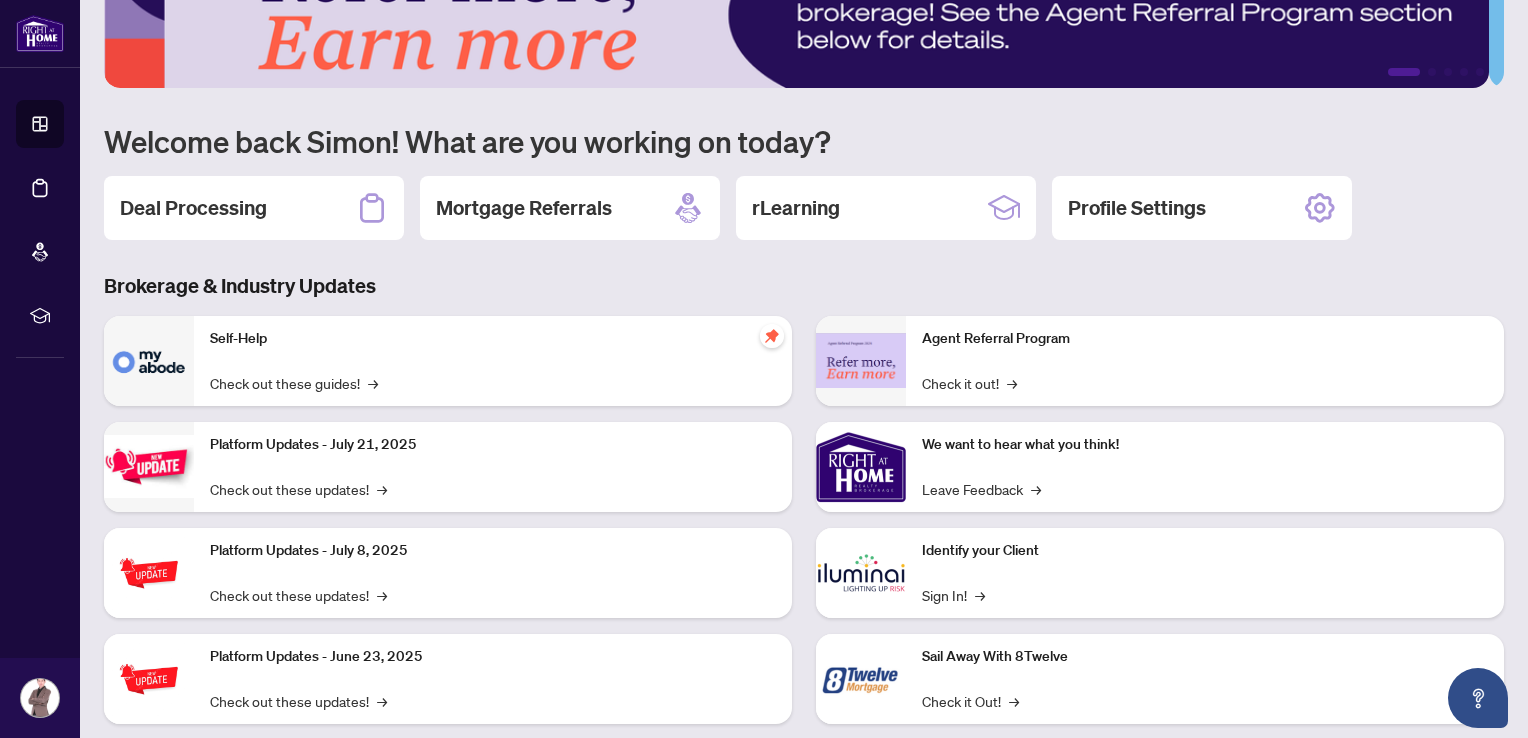 scroll, scrollTop: 124, scrollLeft: 0, axis: vertical 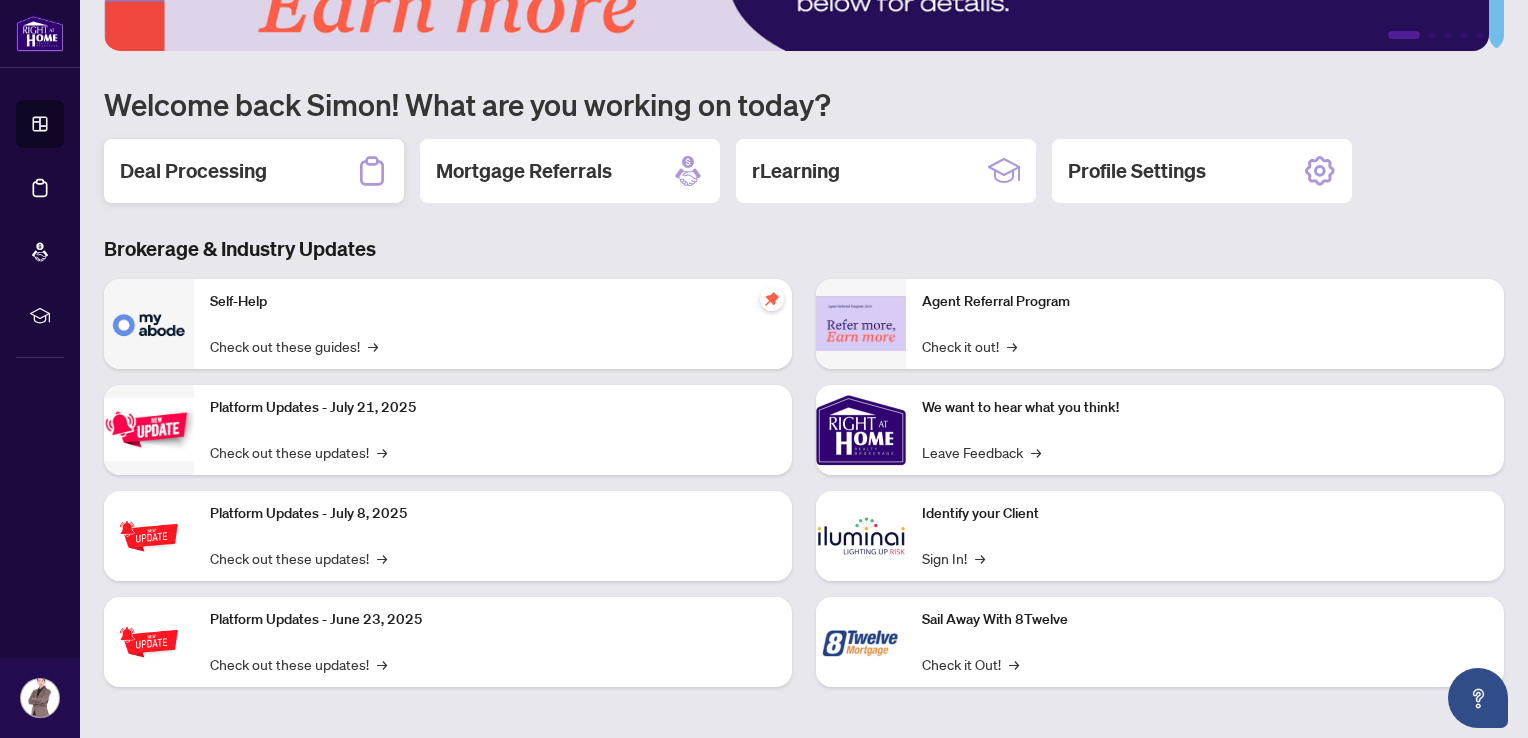 click on "Deal Processing" at bounding box center [193, 171] 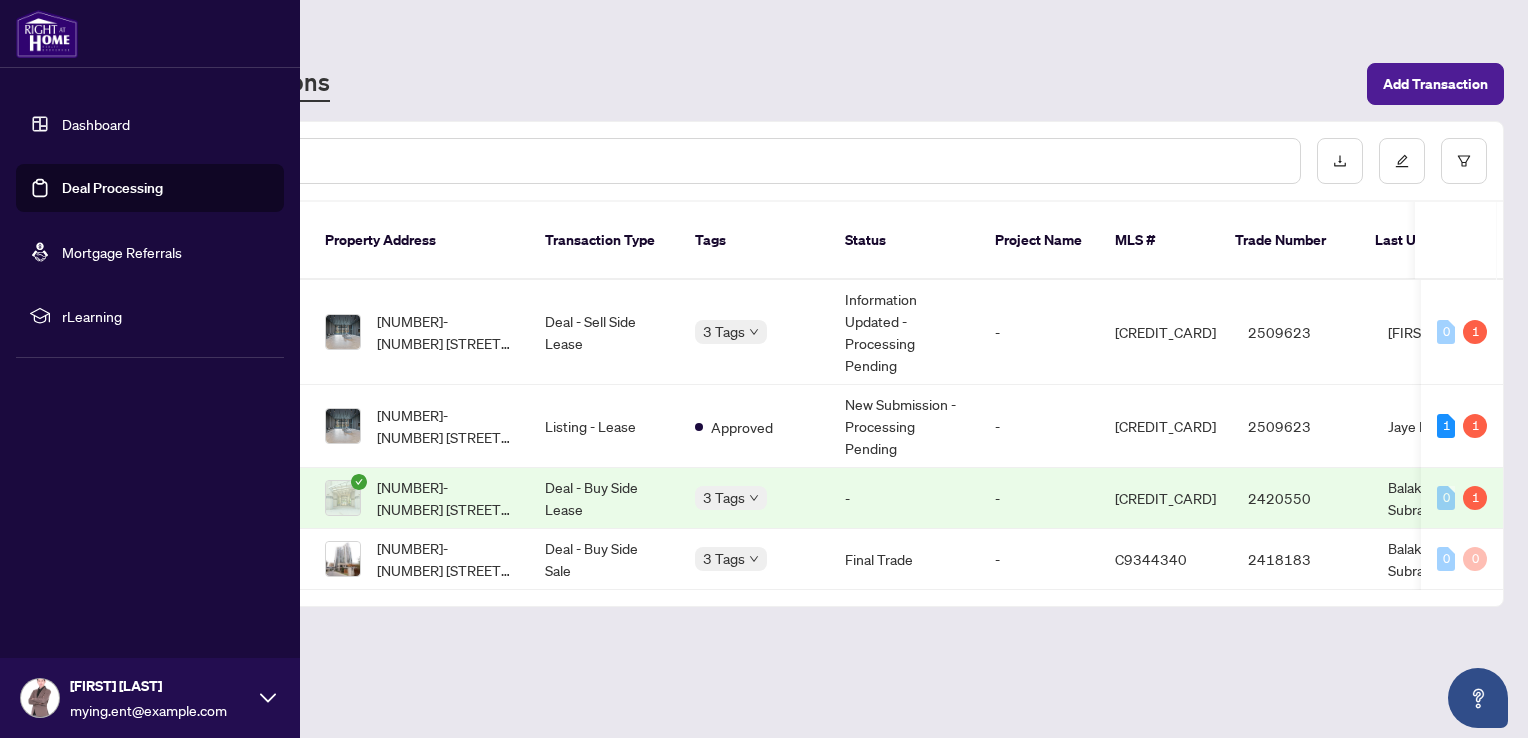 click on "Mortgage Referrals" at bounding box center [122, 252] 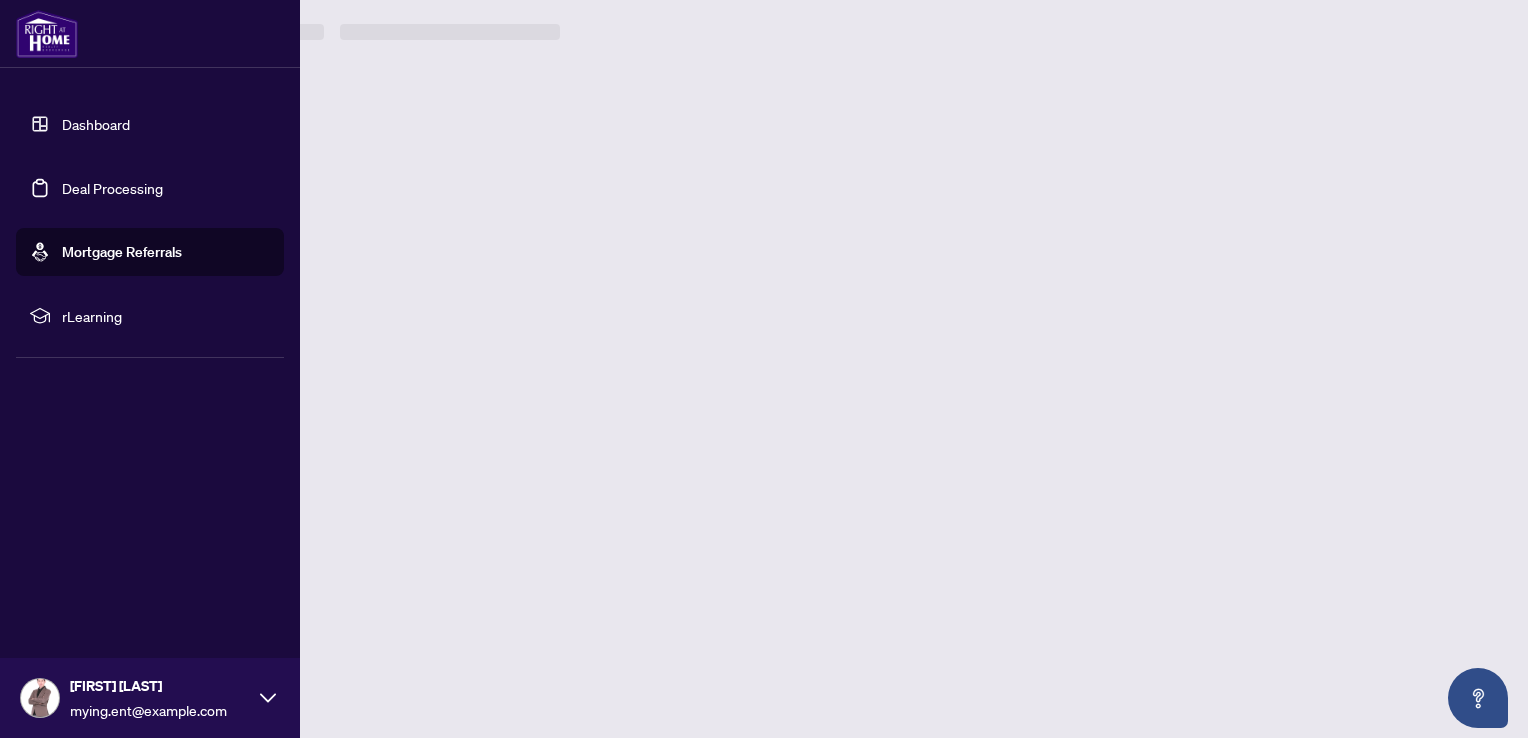 click on "rLearning" at bounding box center (150, 316) 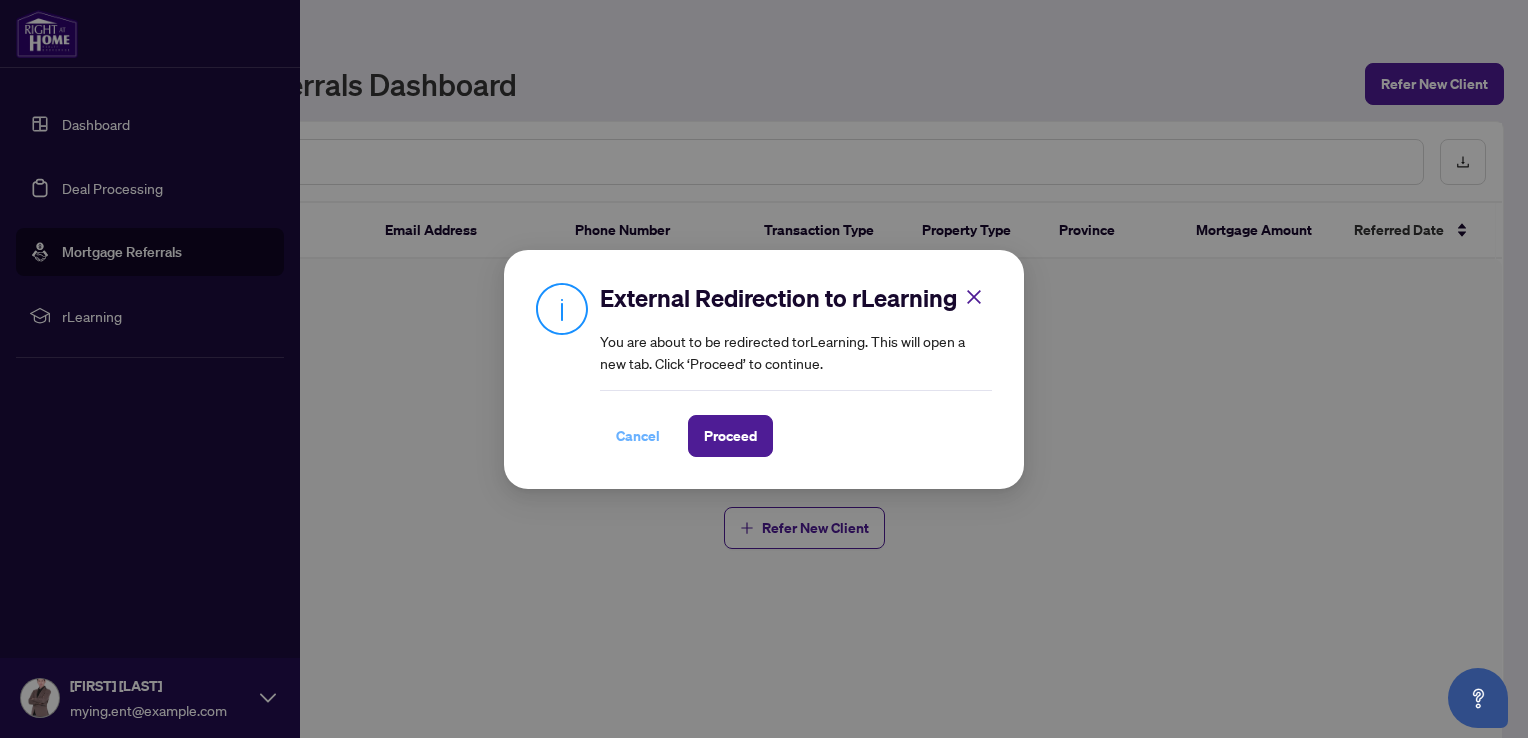 click on "Cancel" at bounding box center [638, 436] 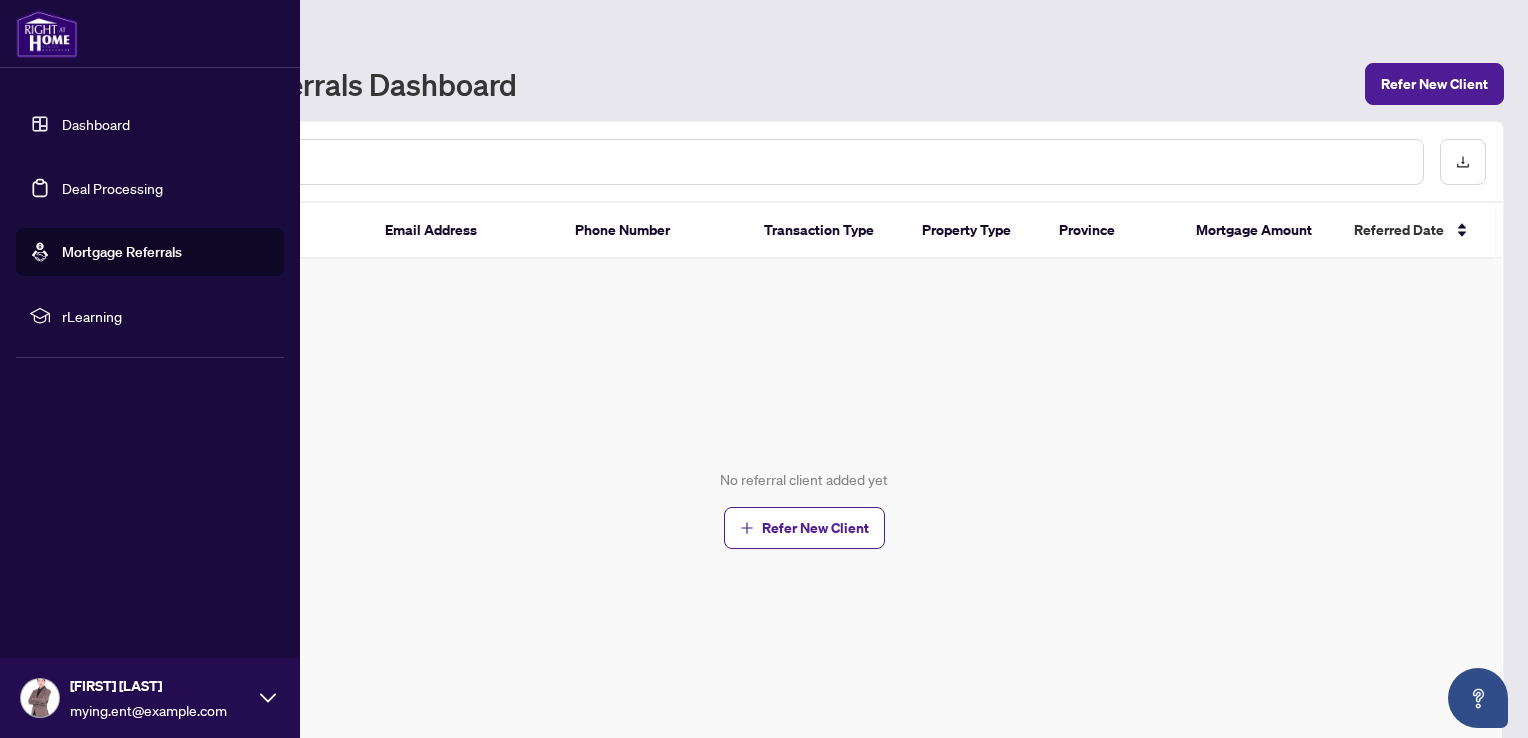 click on "rLearning" at bounding box center (166, 316) 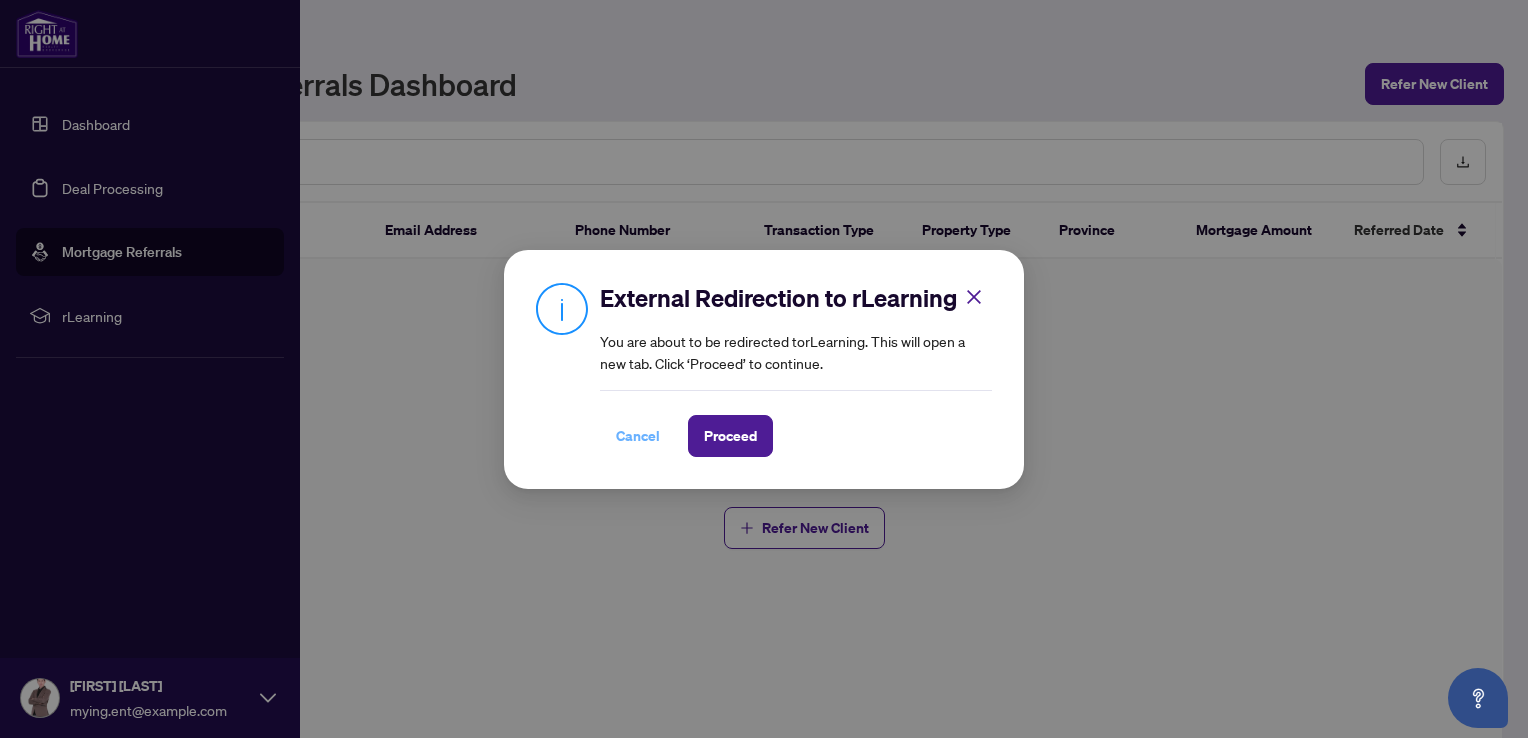 click on "Cancel" at bounding box center [638, 436] 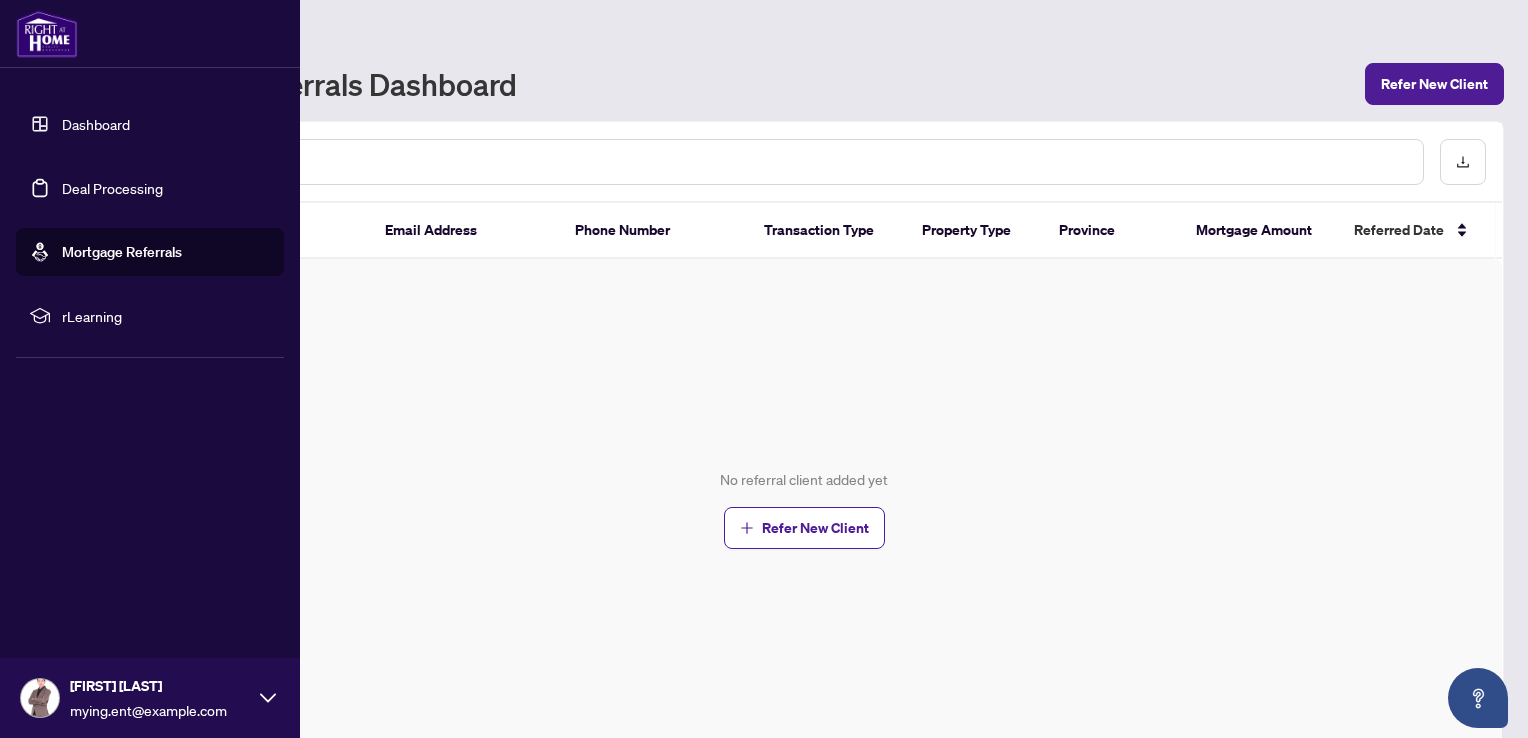 click on "Dashboard" at bounding box center [96, 124] 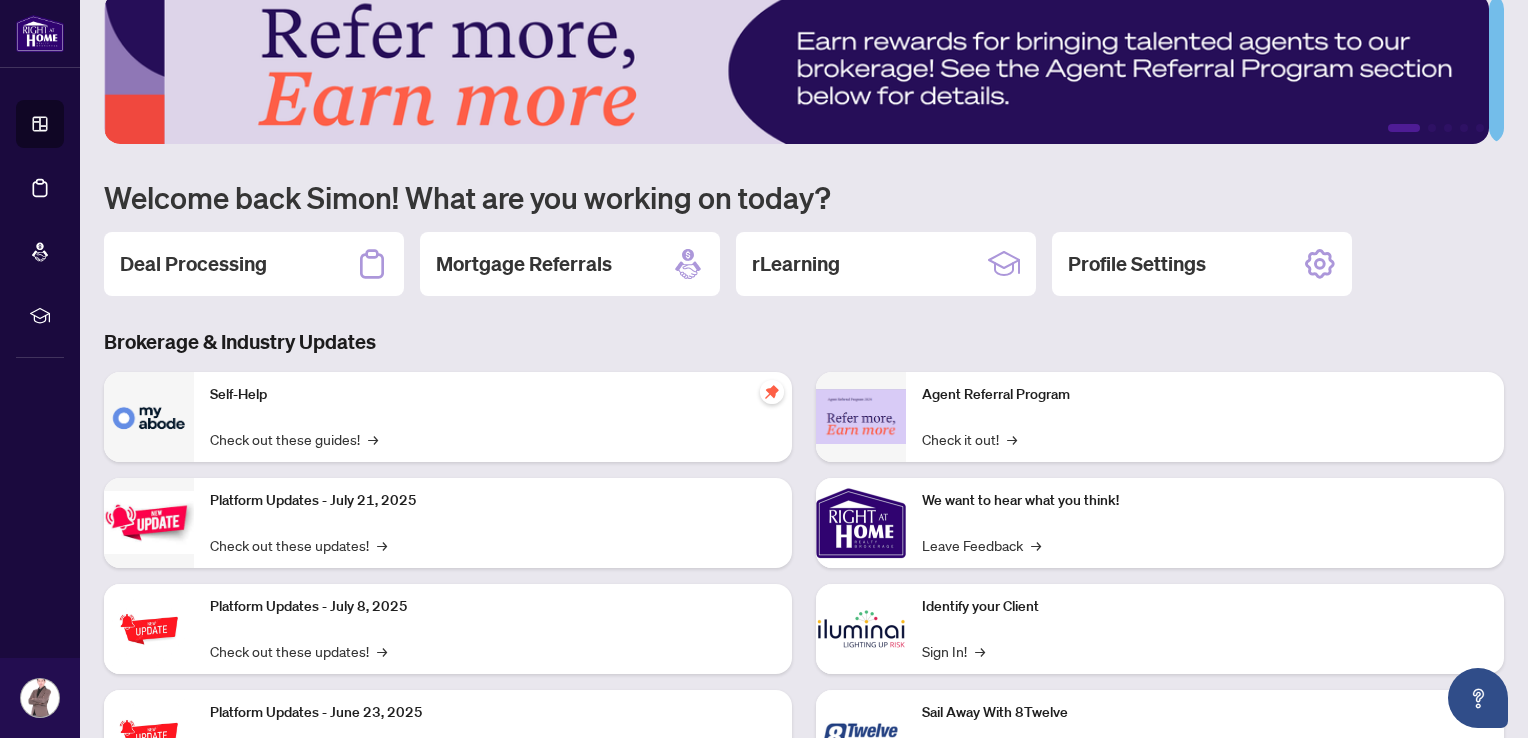 scroll, scrollTop: 0, scrollLeft: 0, axis: both 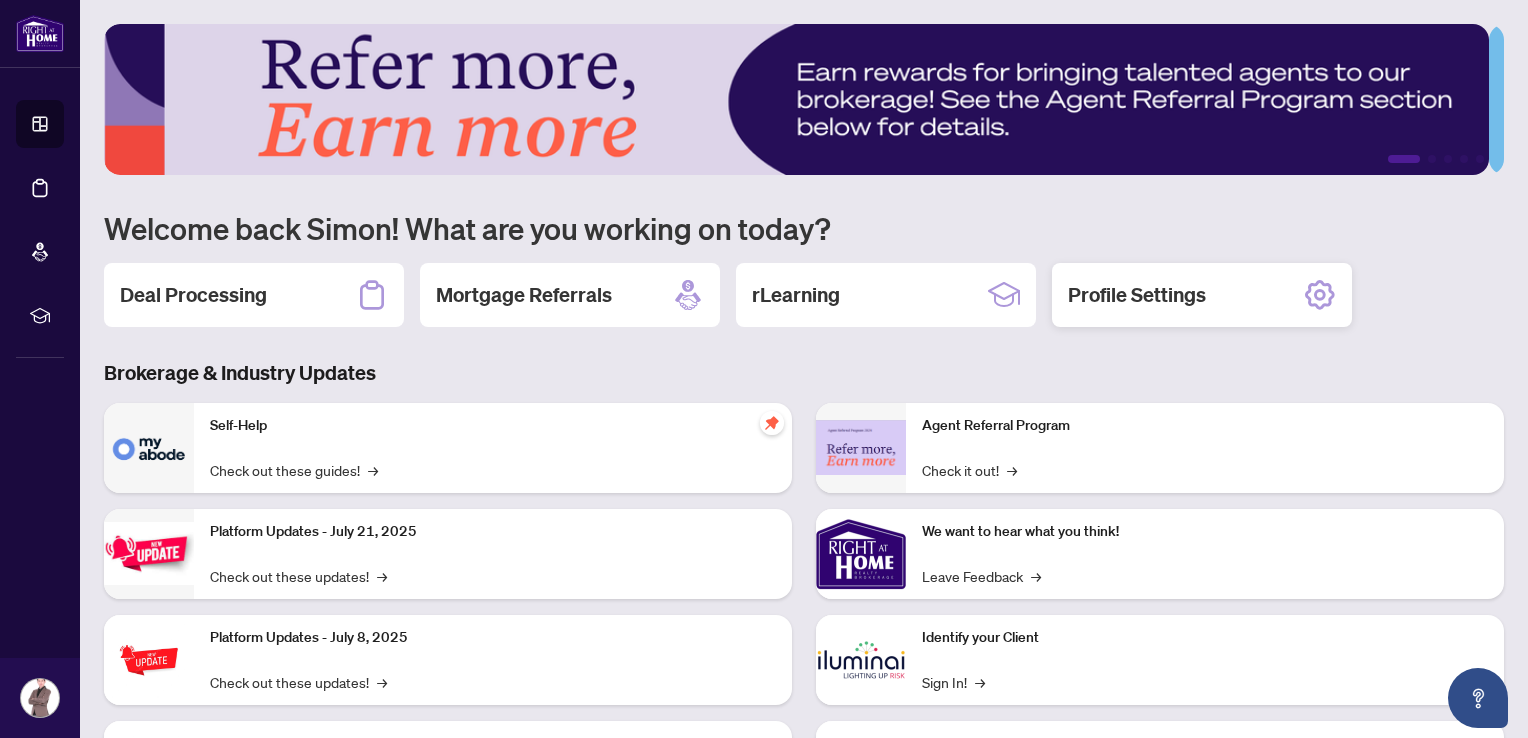 click on "Profile Settings" at bounding box center [1202, 295] 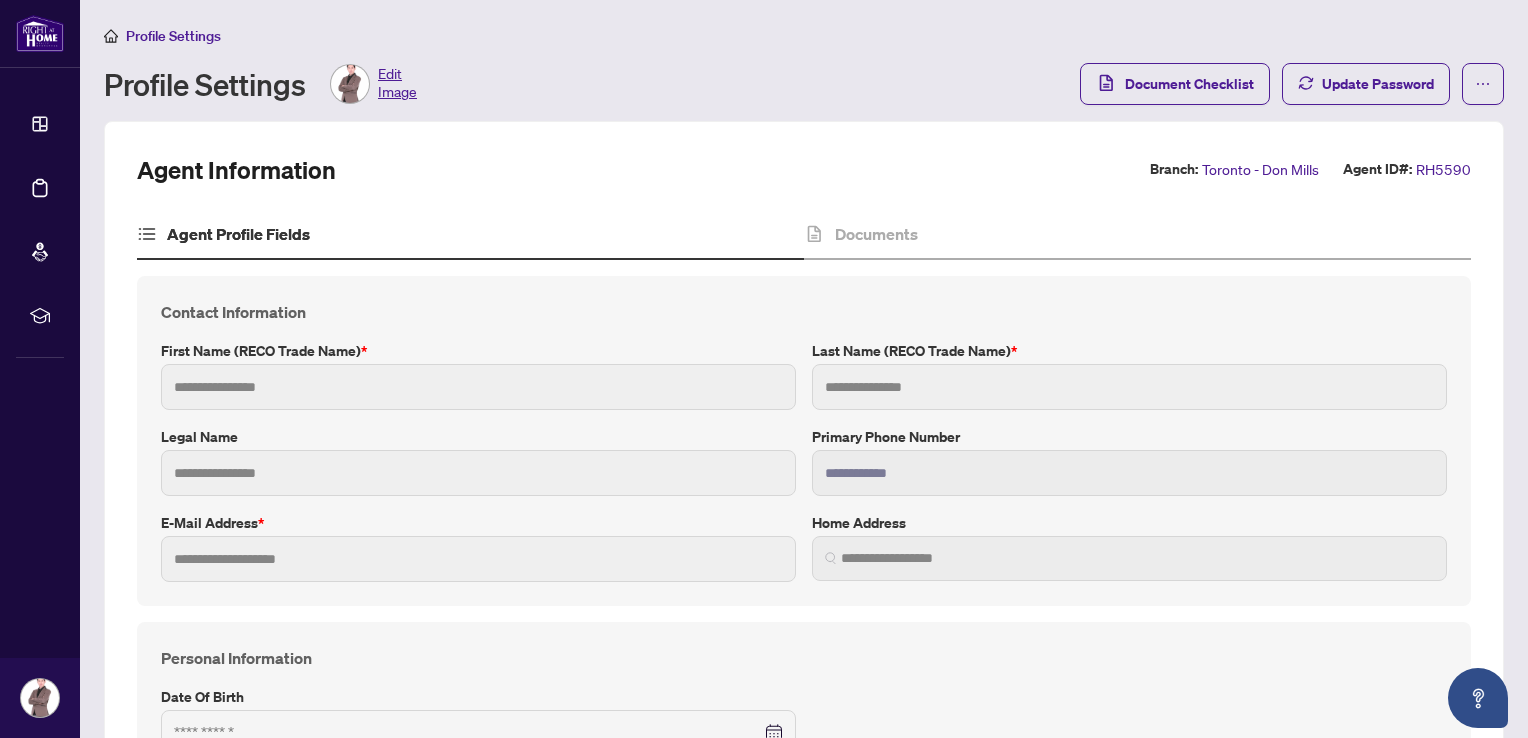 type on "**********" 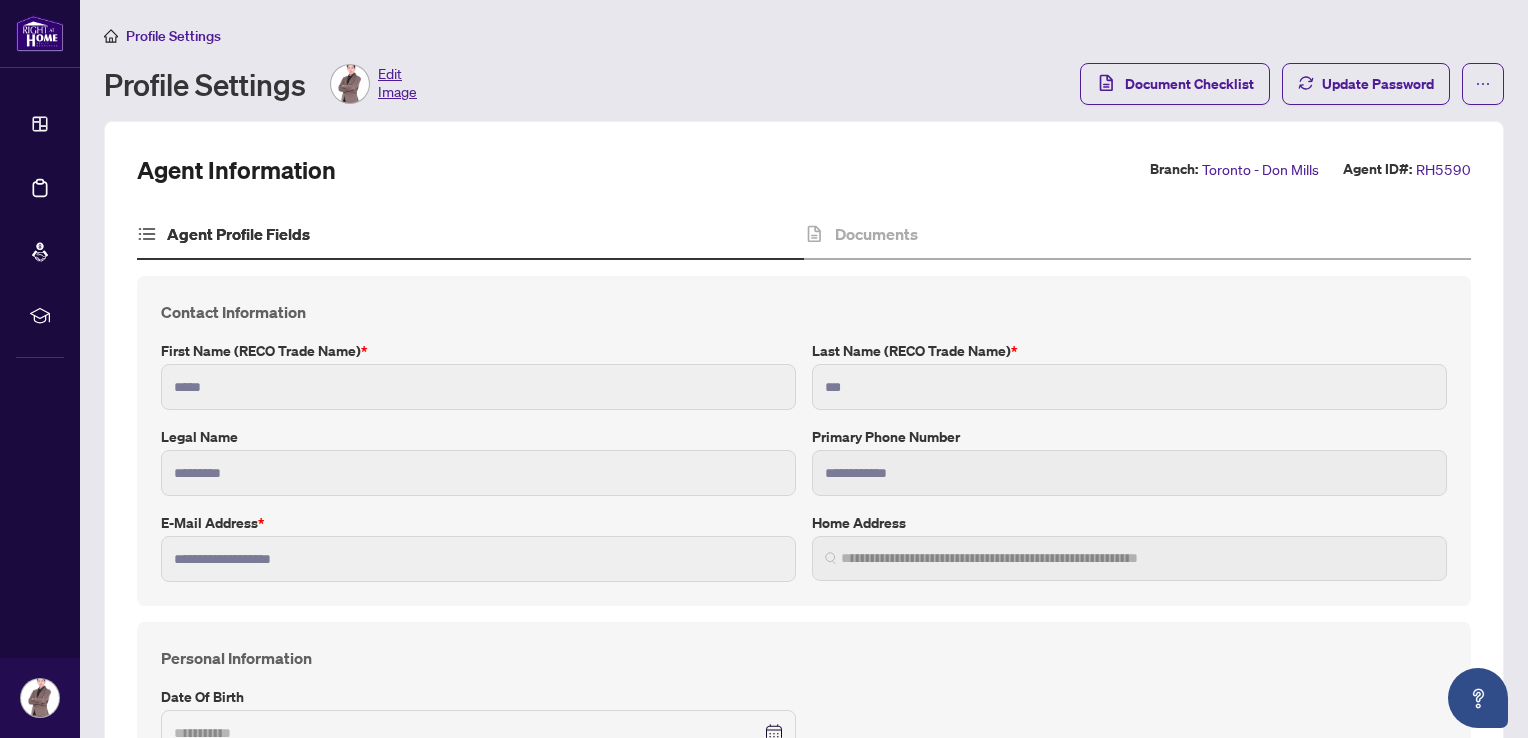 type on "**********" 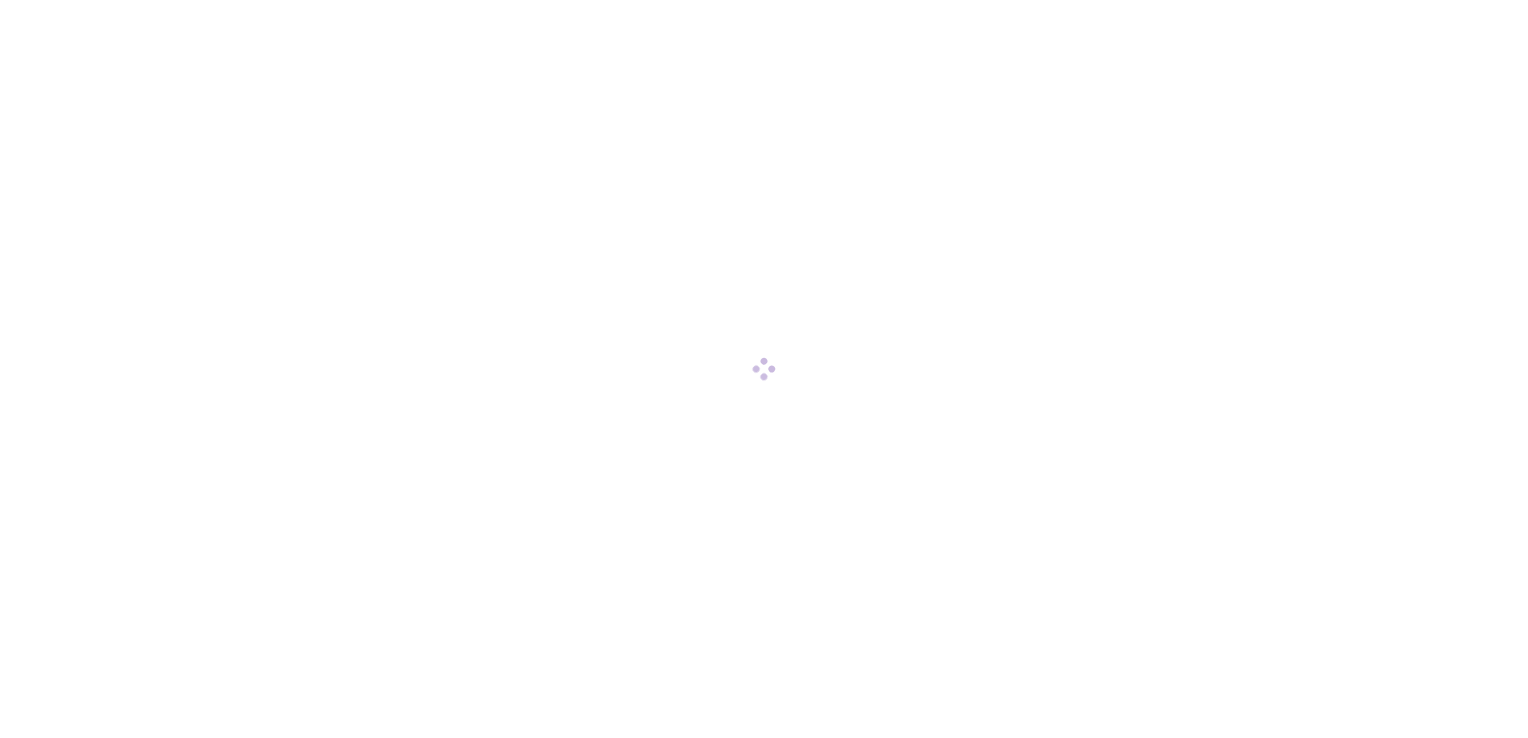 scroll, scrollTop: 0, scrollLeft: 0, axis: both 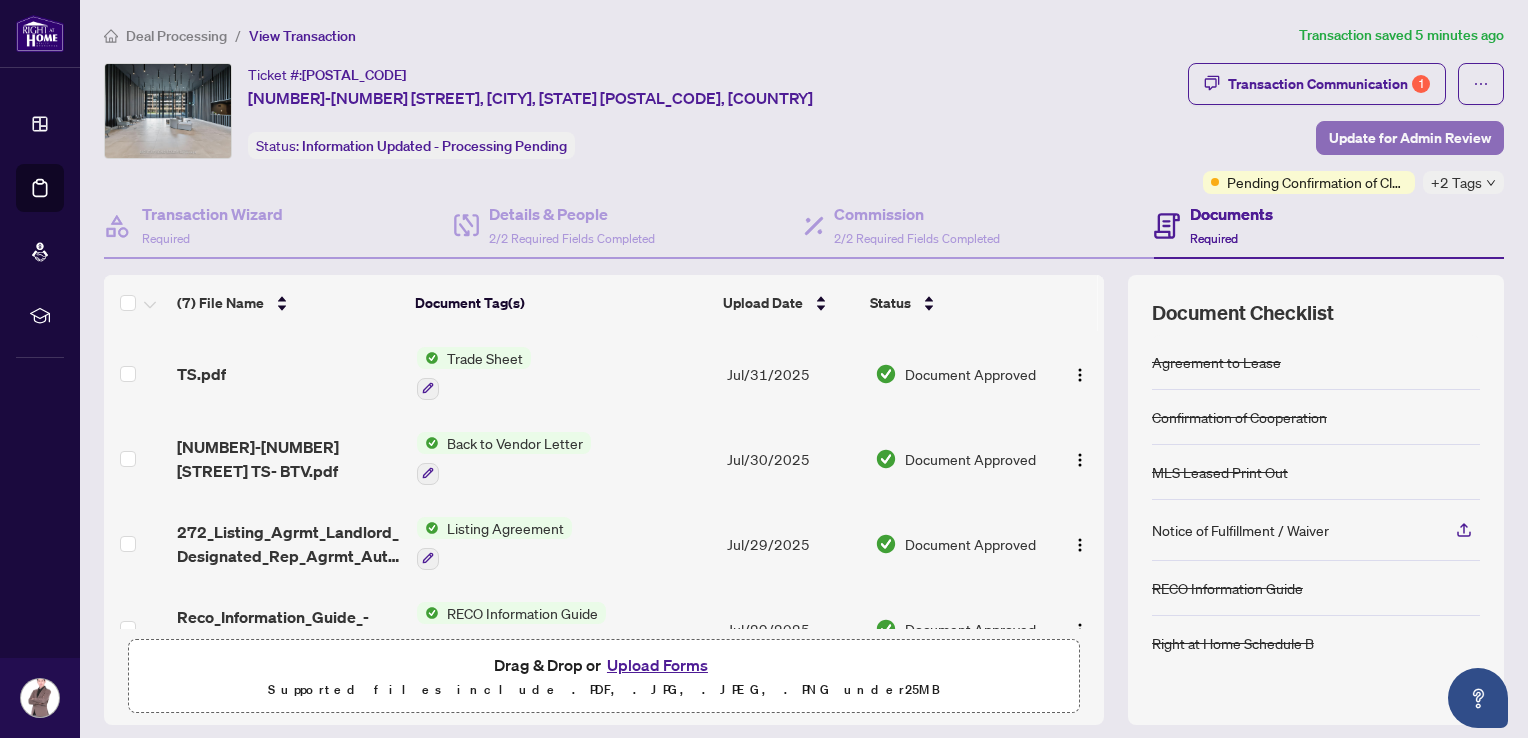 click on "Update for Admin Review" at bounding box center (1410, 138) 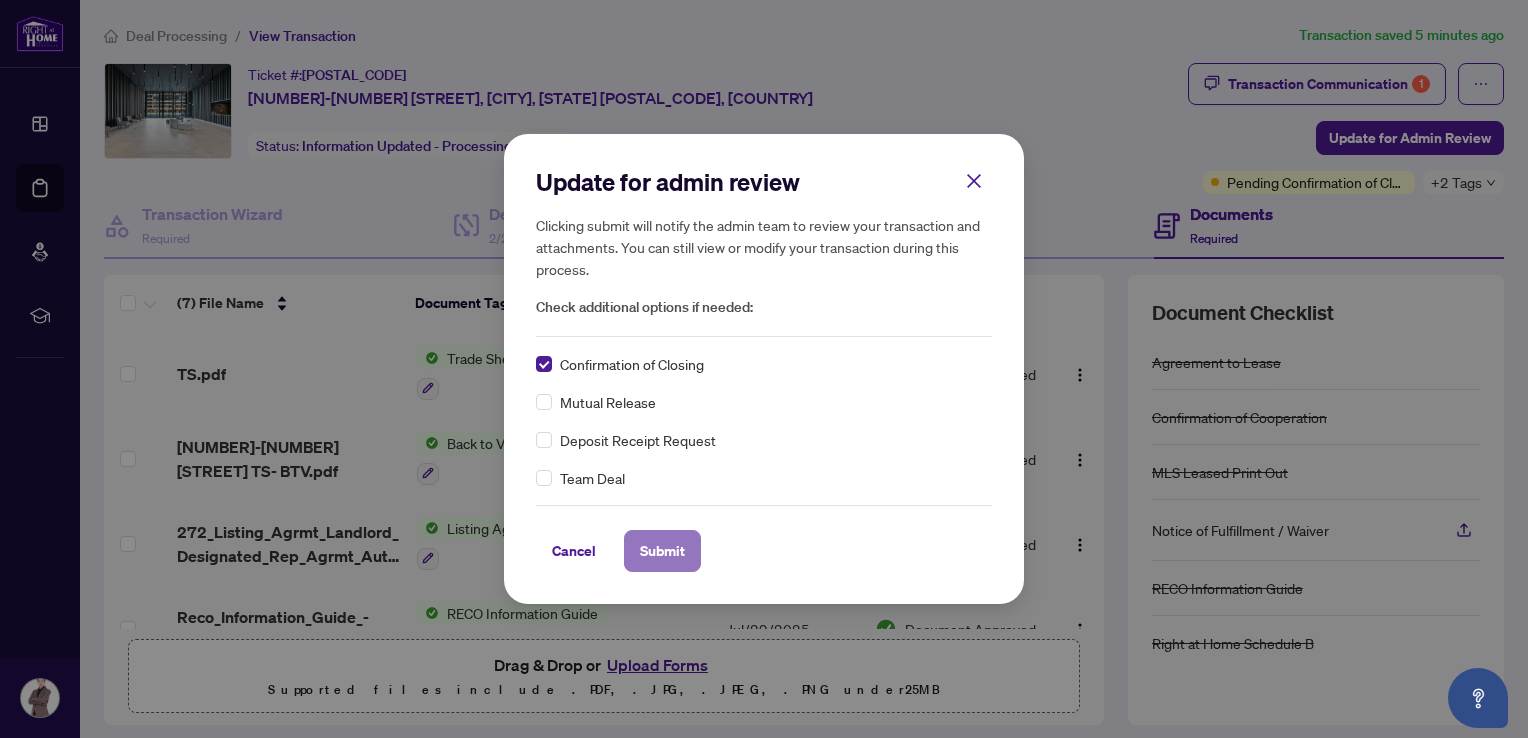 click on "Submit" at bounding box center (662, 551) 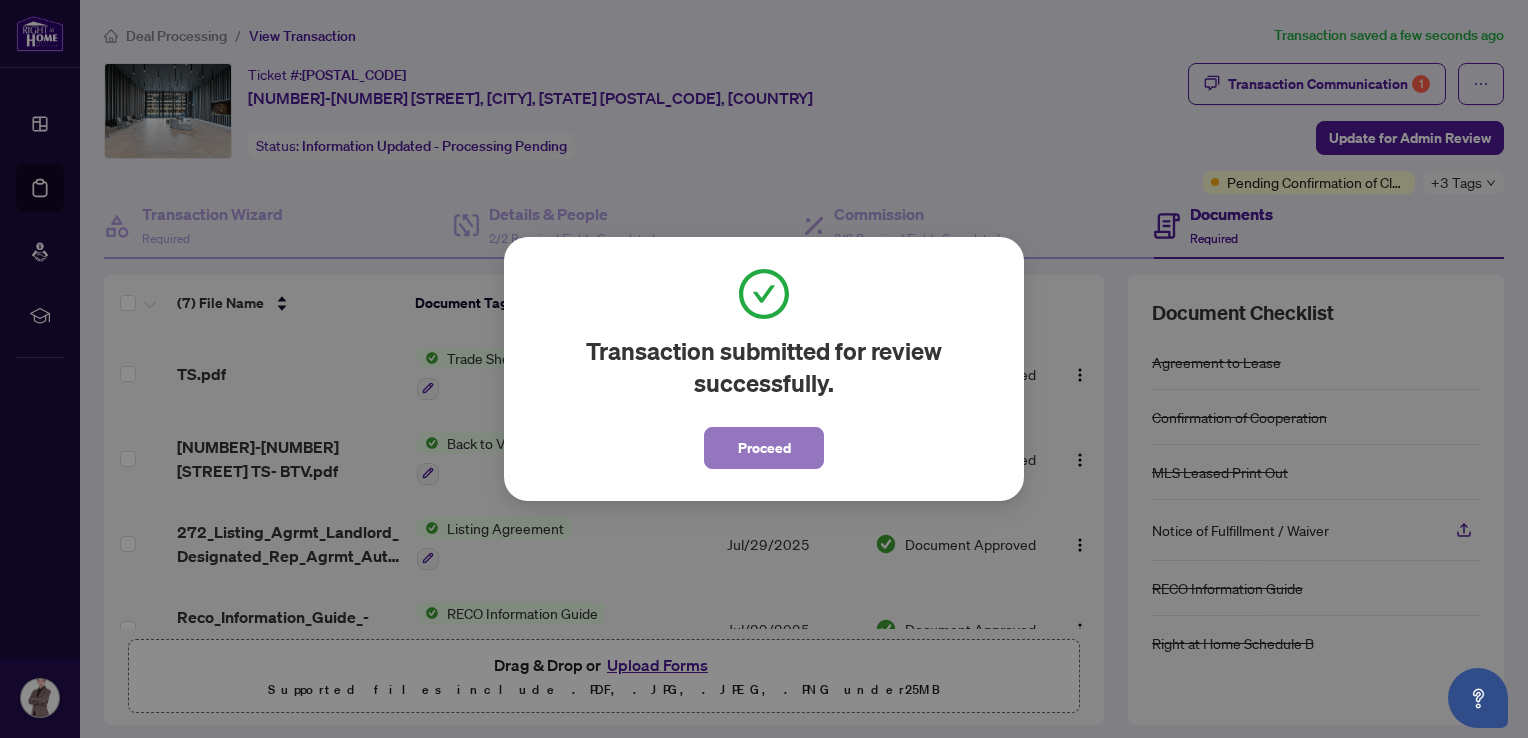 click on "Proceed" at bounding box center (764, 448) 